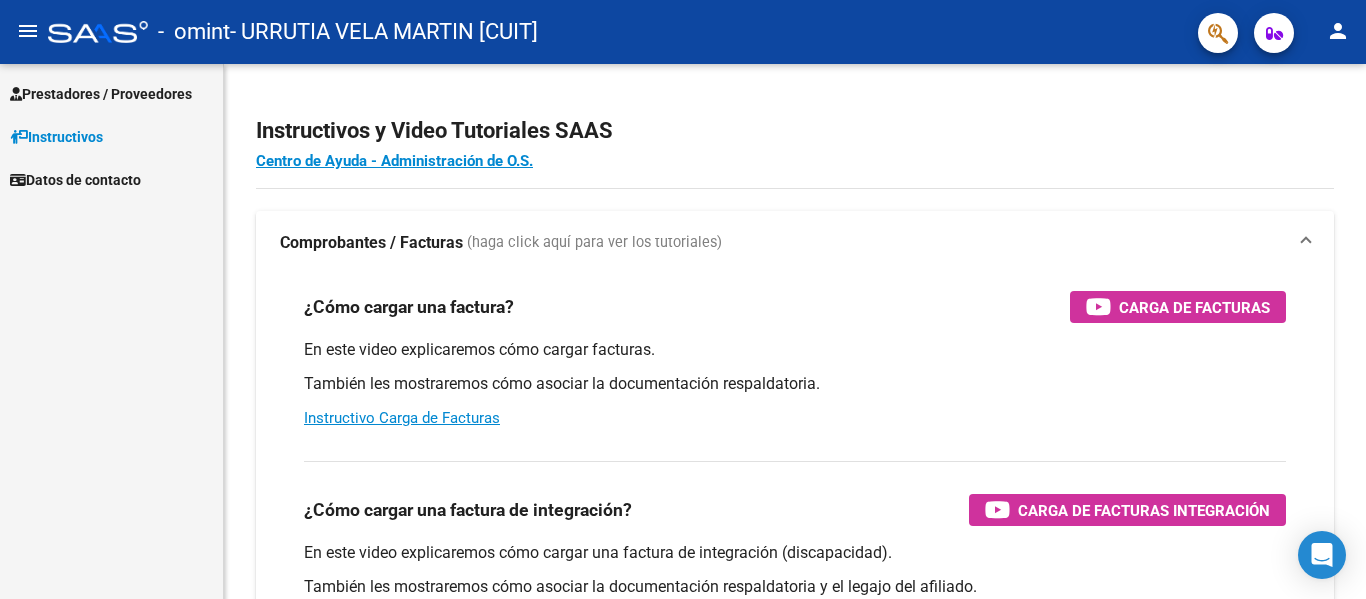 scroll, scrollTop: 0, scrollLeft: 0, axis: both 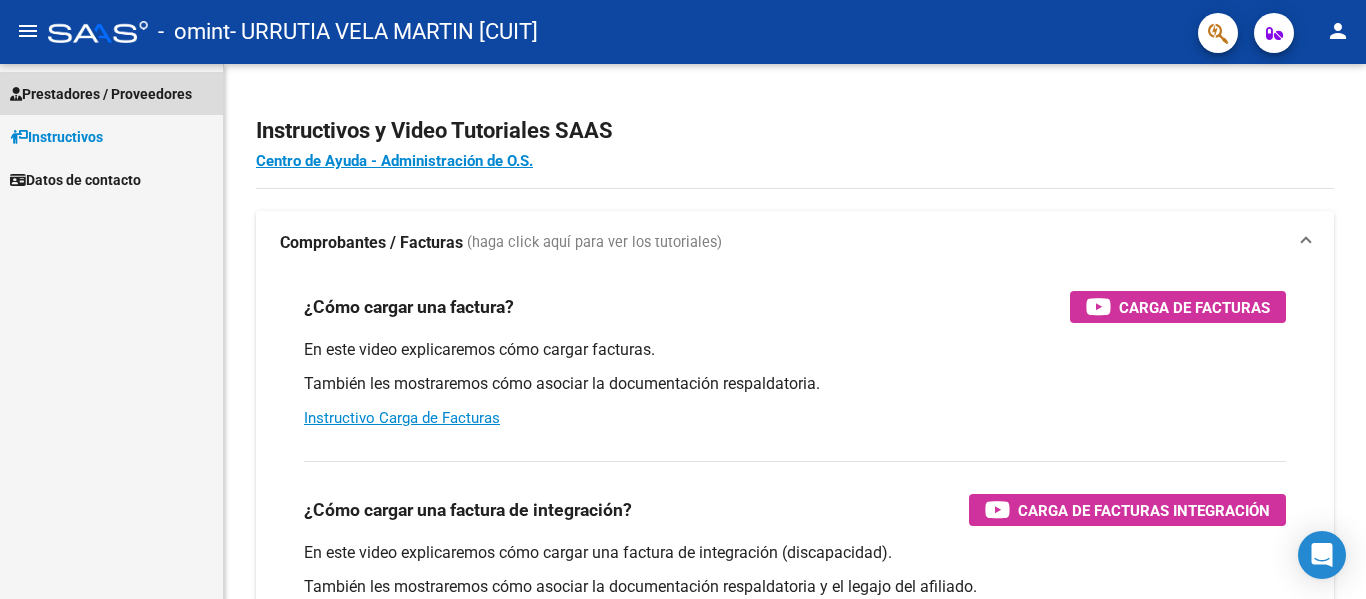 click on "Prestadores / Proveedores" at bounding box center [101, 94] 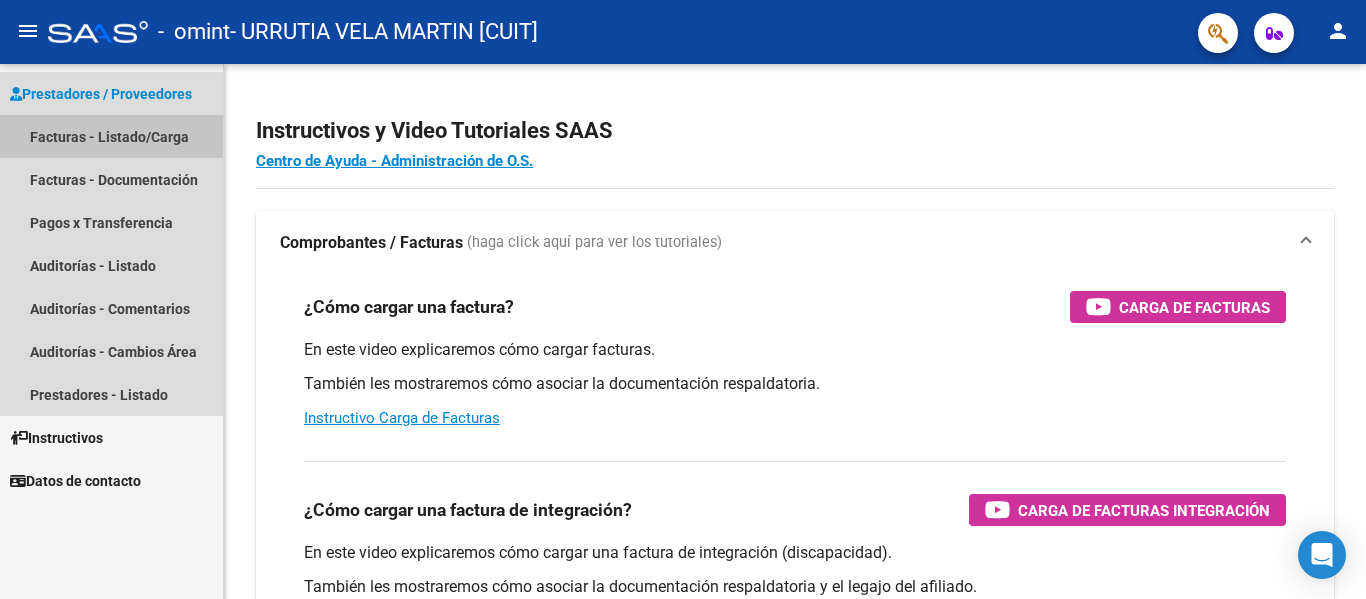 click on "Facturas - Listado/Carga" at bounding box center (111, 136) 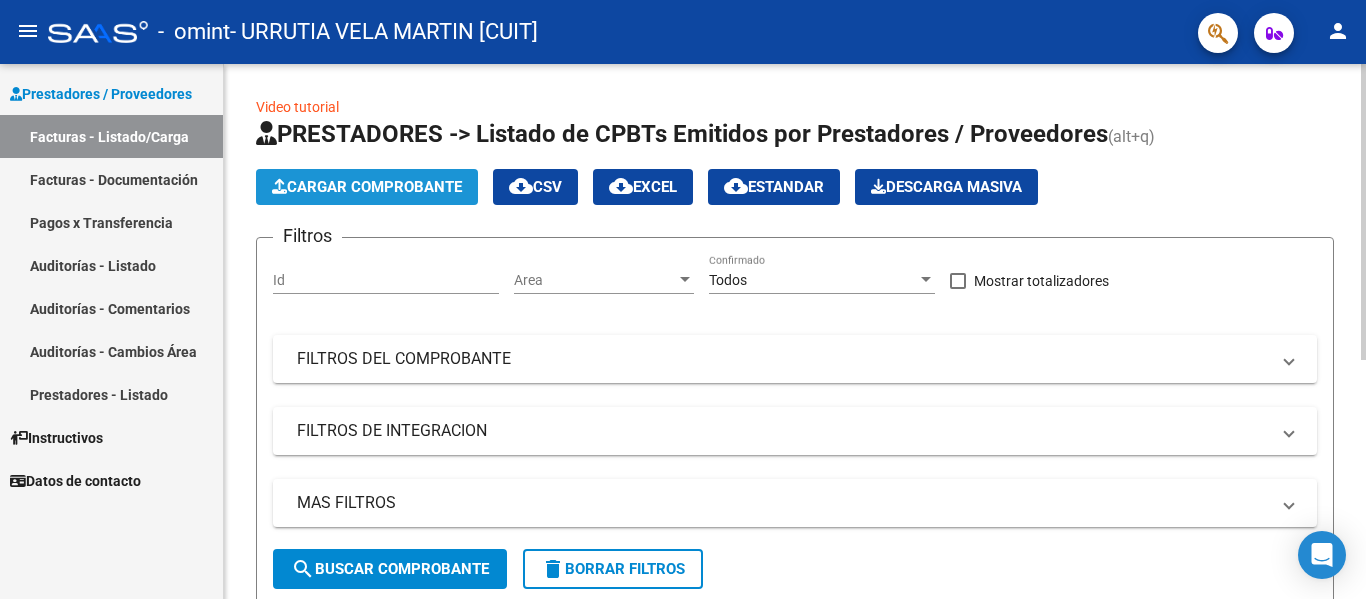click on "Cargar Comprobante" 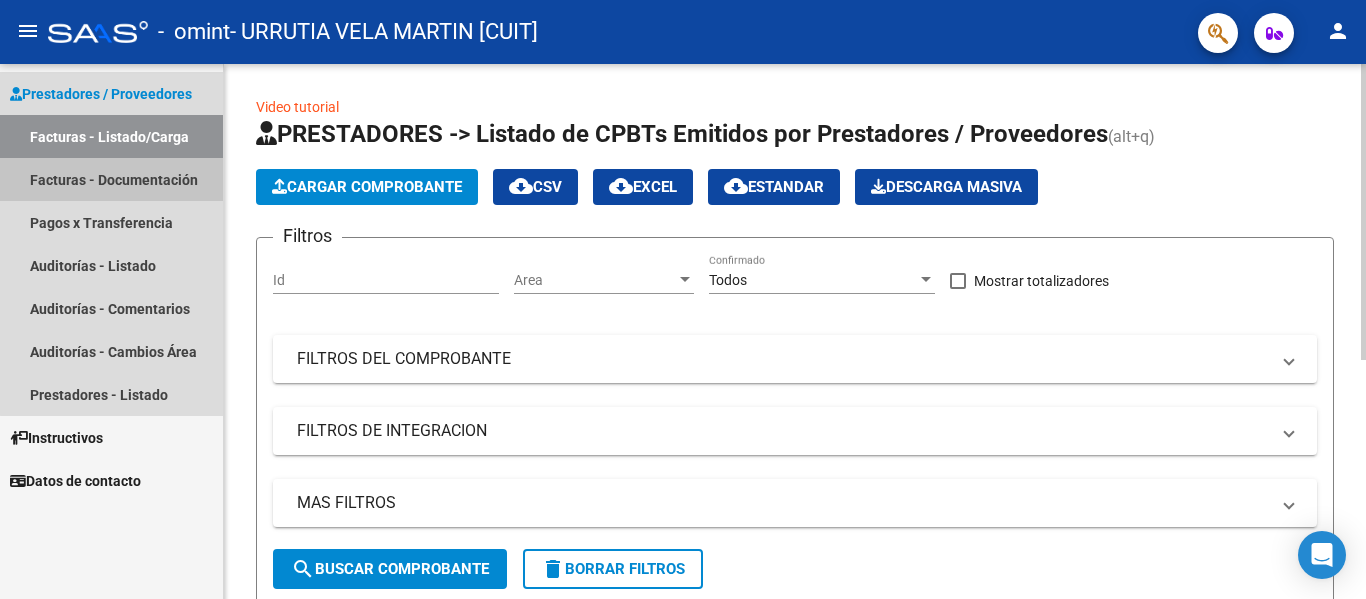 click on "Facturas - Documentación" at bounding box center (111, 179) 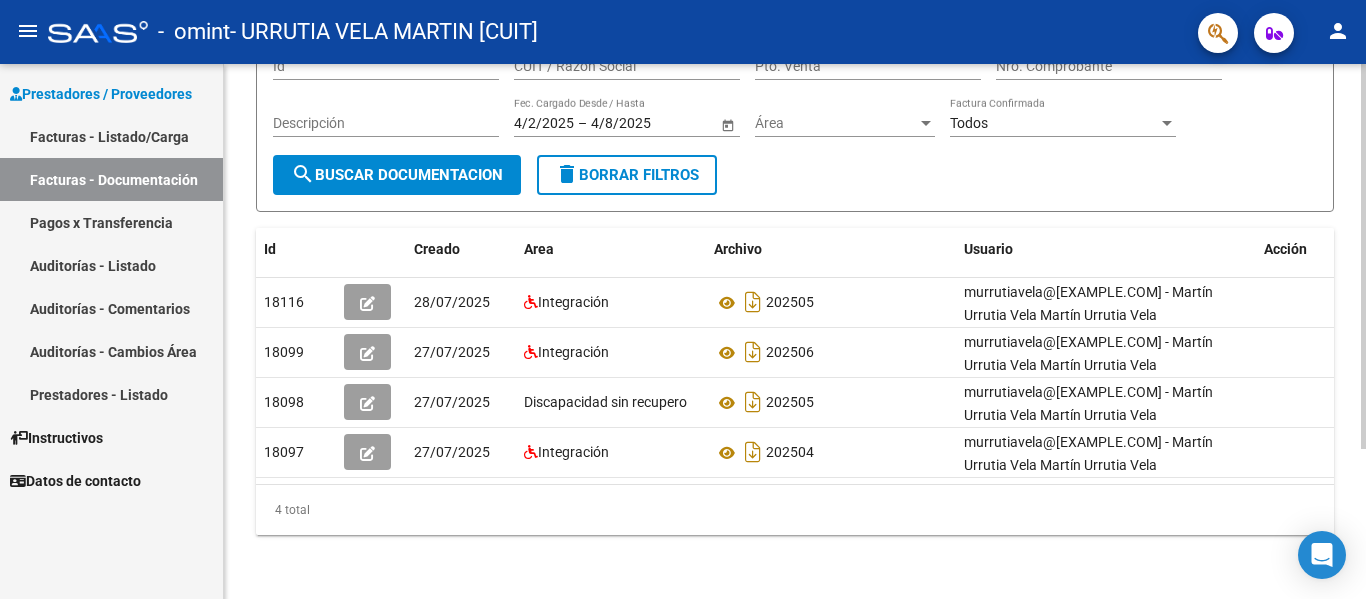 scroll, scrollTop: 208, scrollLeft: 0, axis: vertical 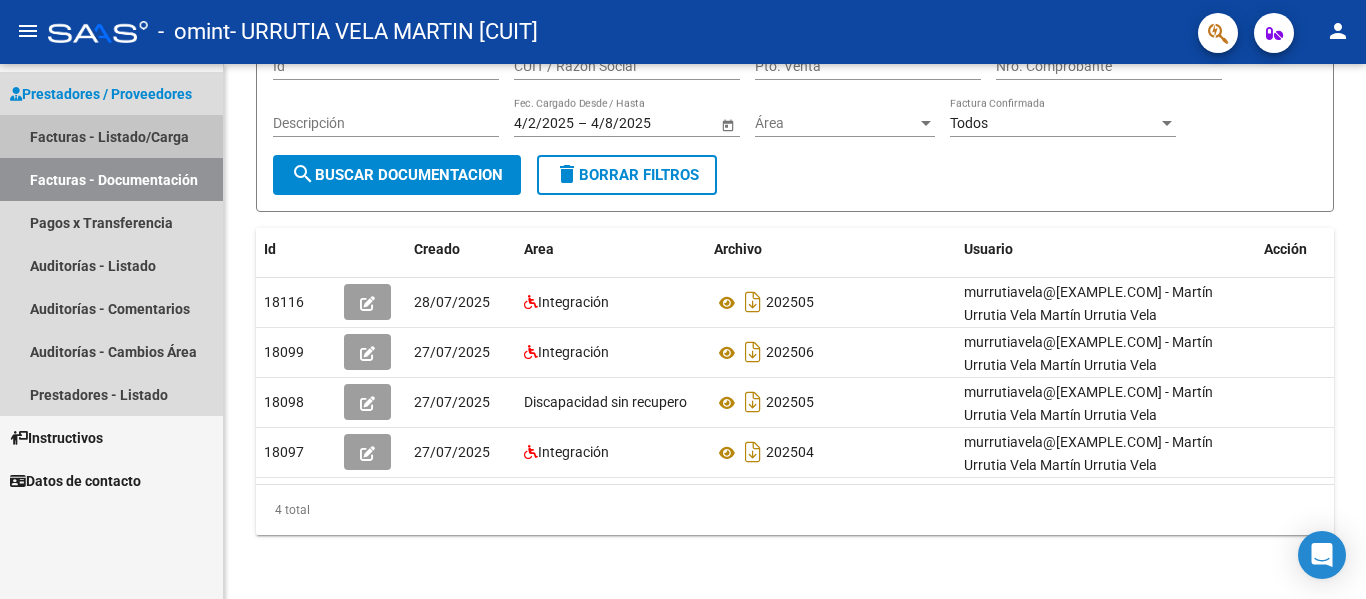 click on "Facturas - Listado/Carga" at bounding box center (111, 136) 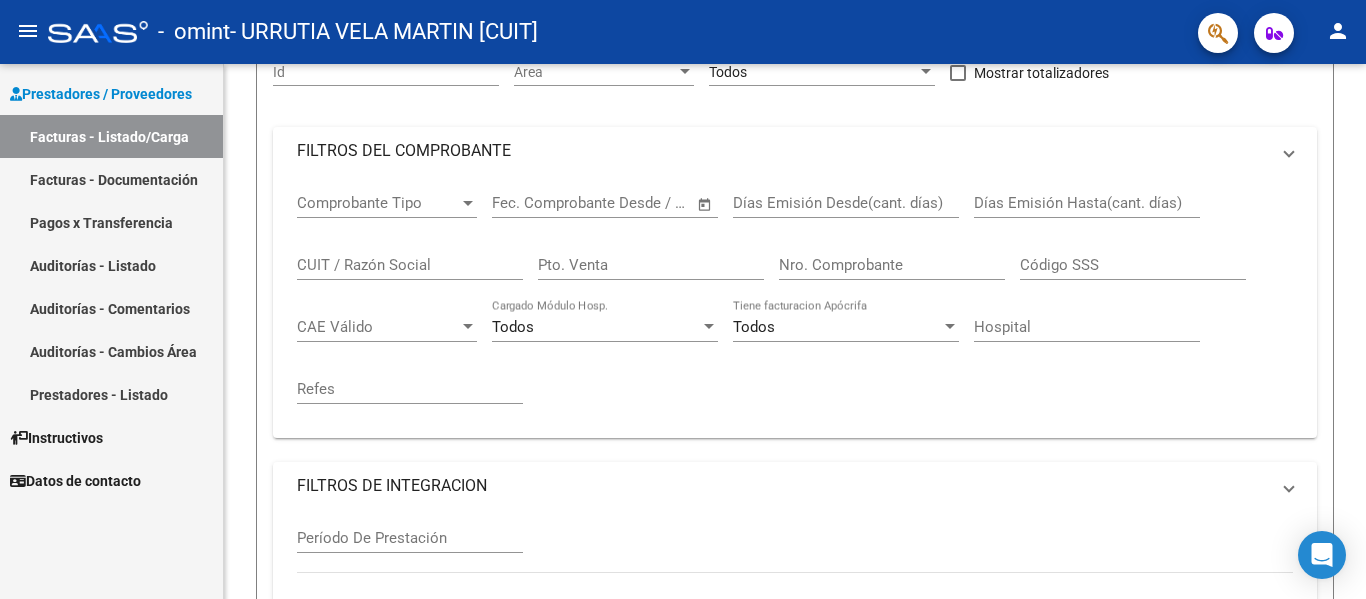 scroll, scrollTop: 0, scrollLeft: 0, axis: both 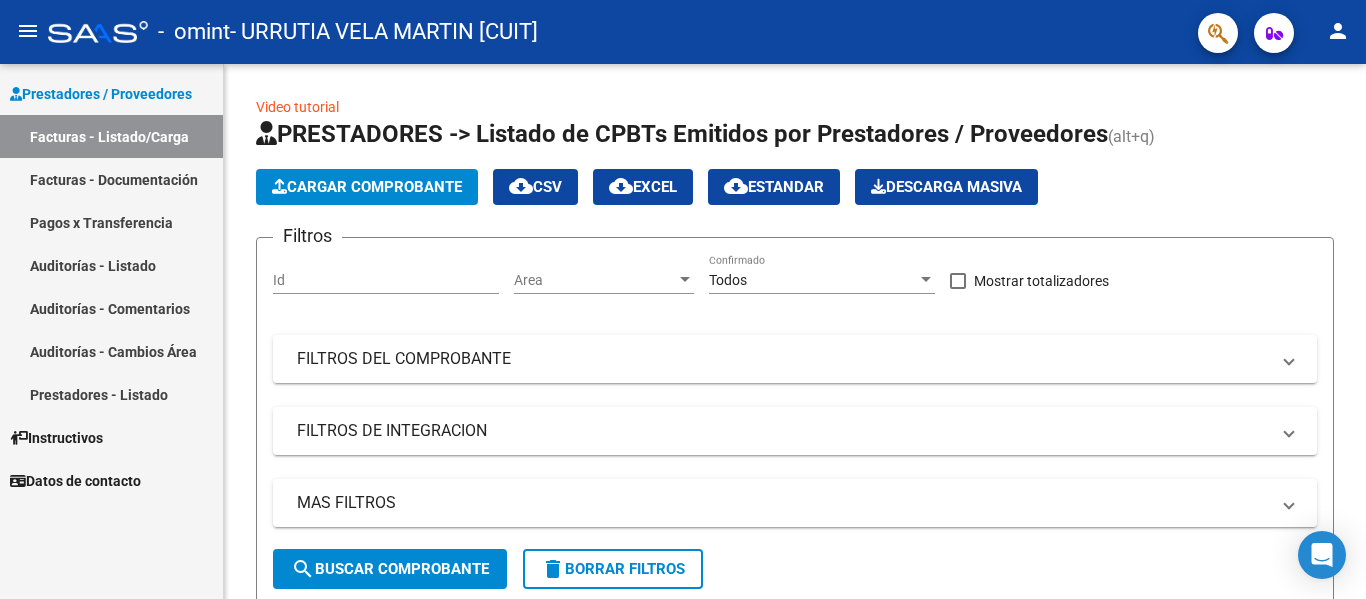 click on "Id" 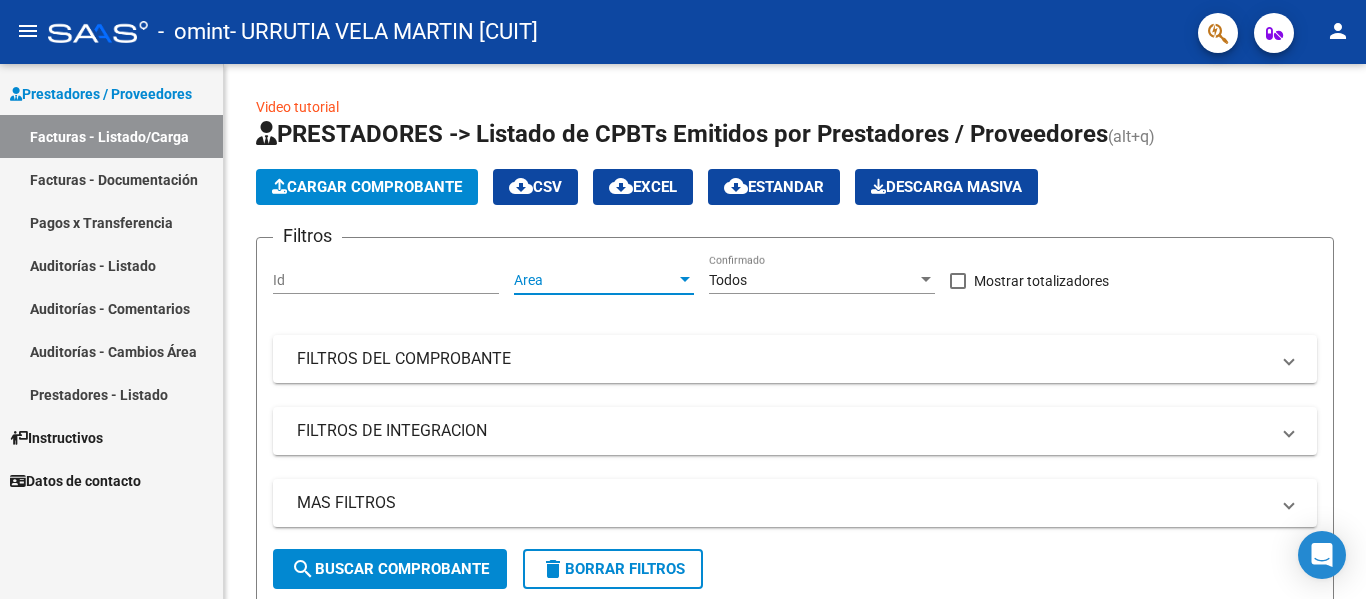 click at bounding box center [685, 280] 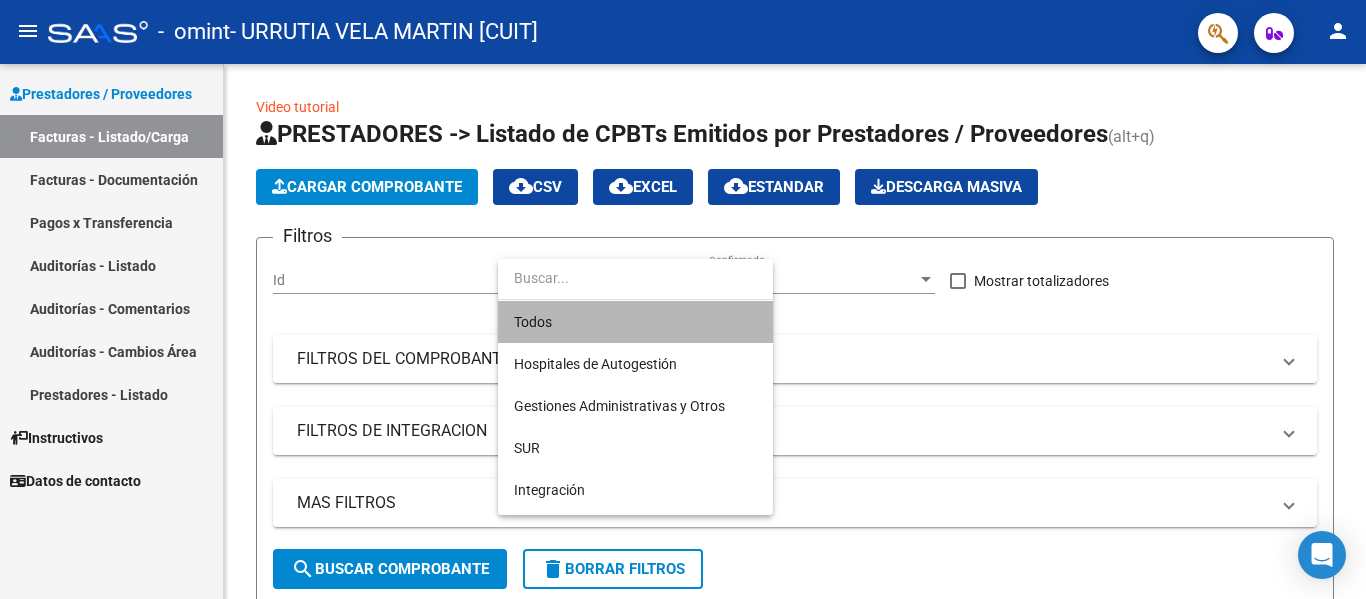 click on "Todos" at bounding box center (635, 322) 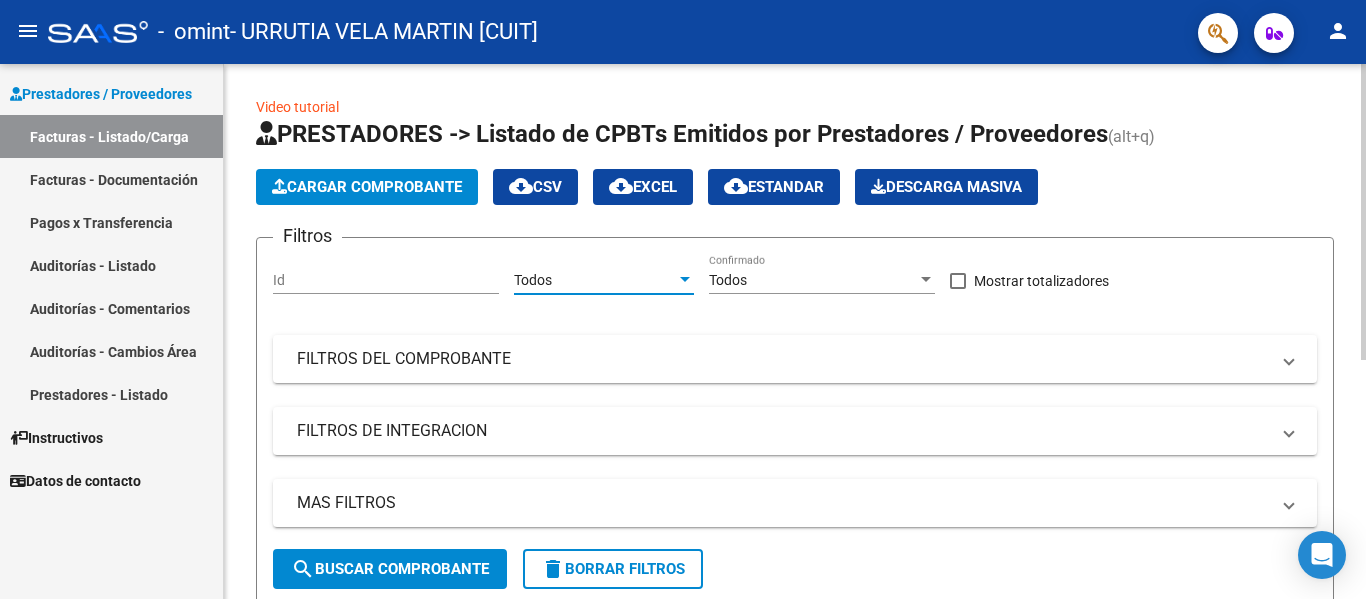 click at bounding box center (685, 280) 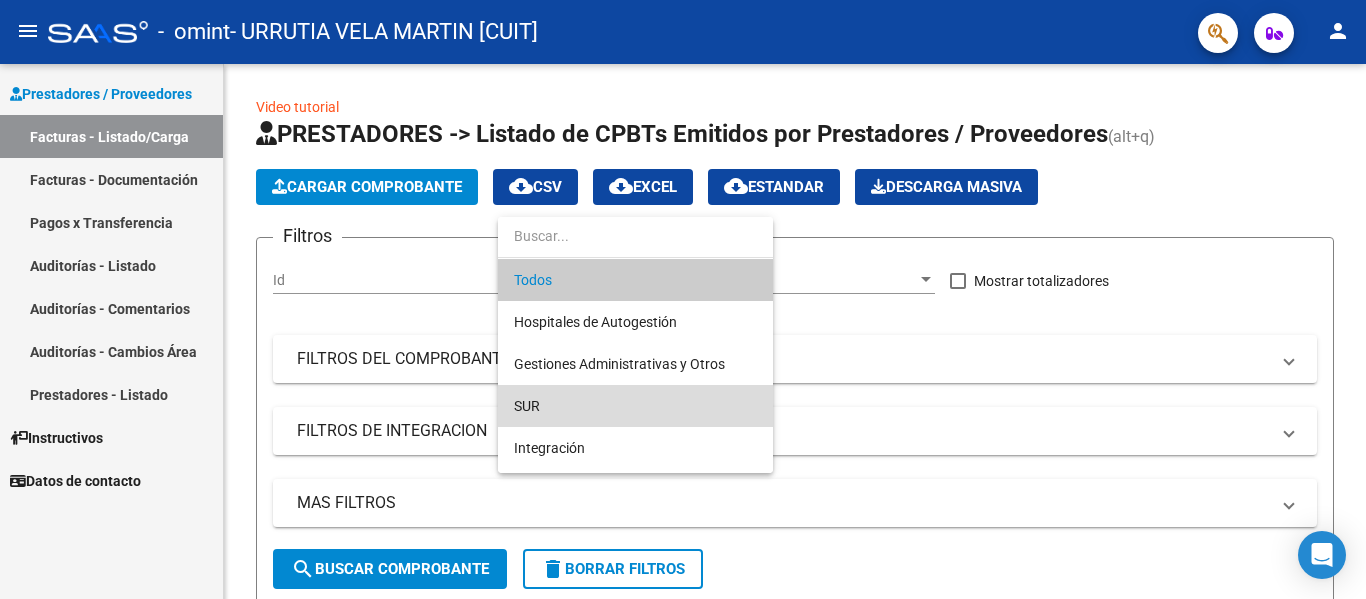 click on "SUR" at bounding box center [635, 406] 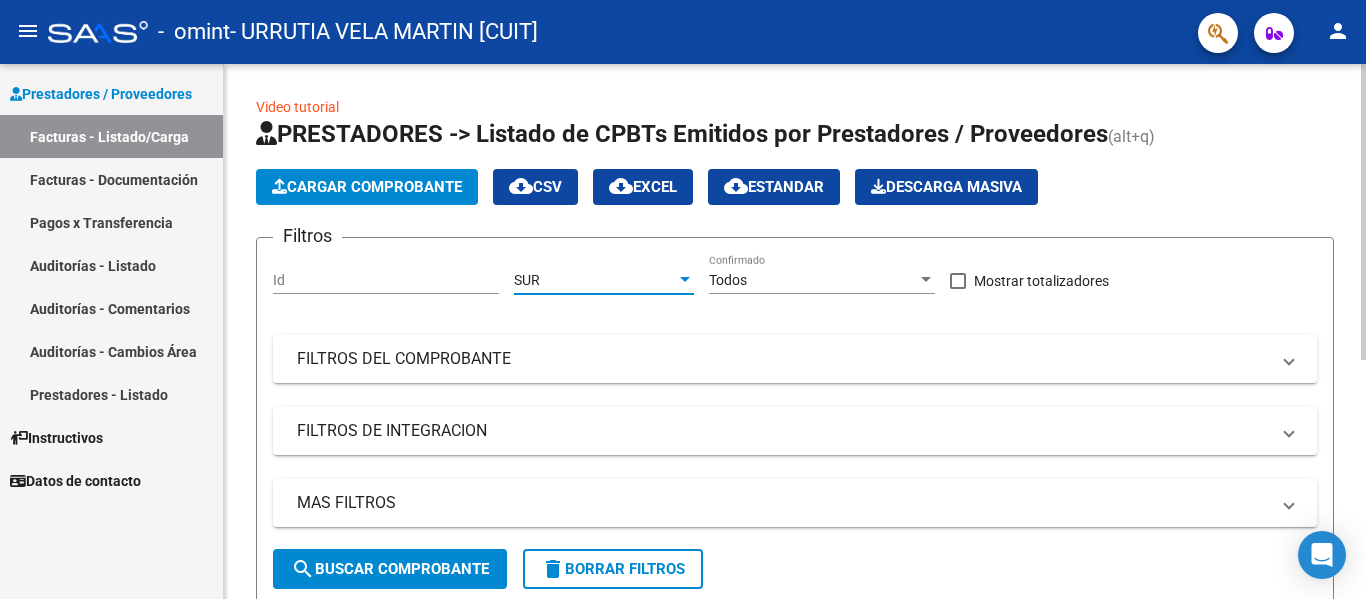 click at bounding box center [685, 279] 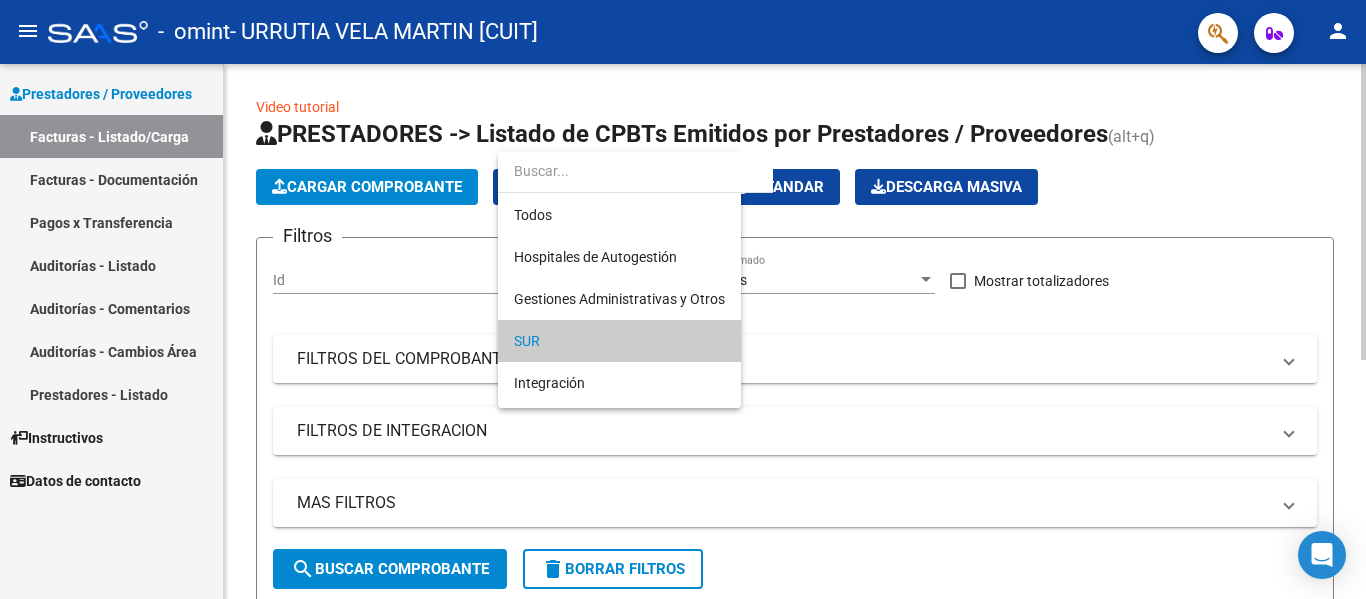 scroll, scrollTop: 61, scrollLeft: 0, axis: vertical 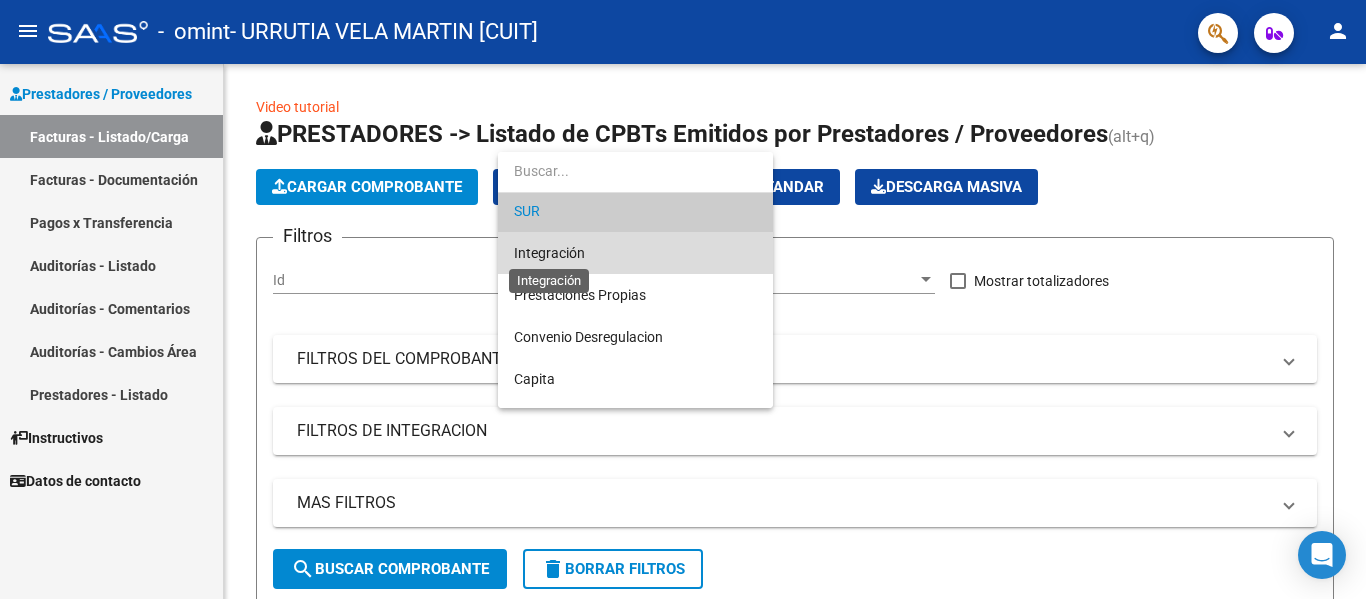 click on "Integración" at bounding box center [549, 253] 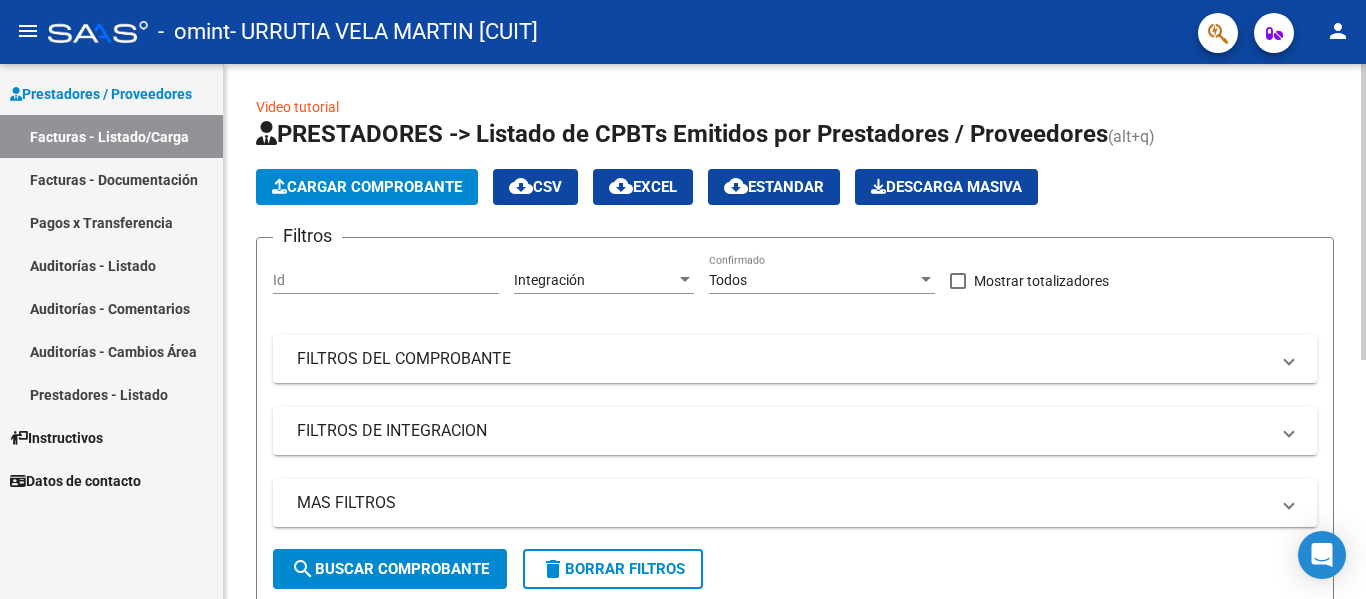 click on "Id" 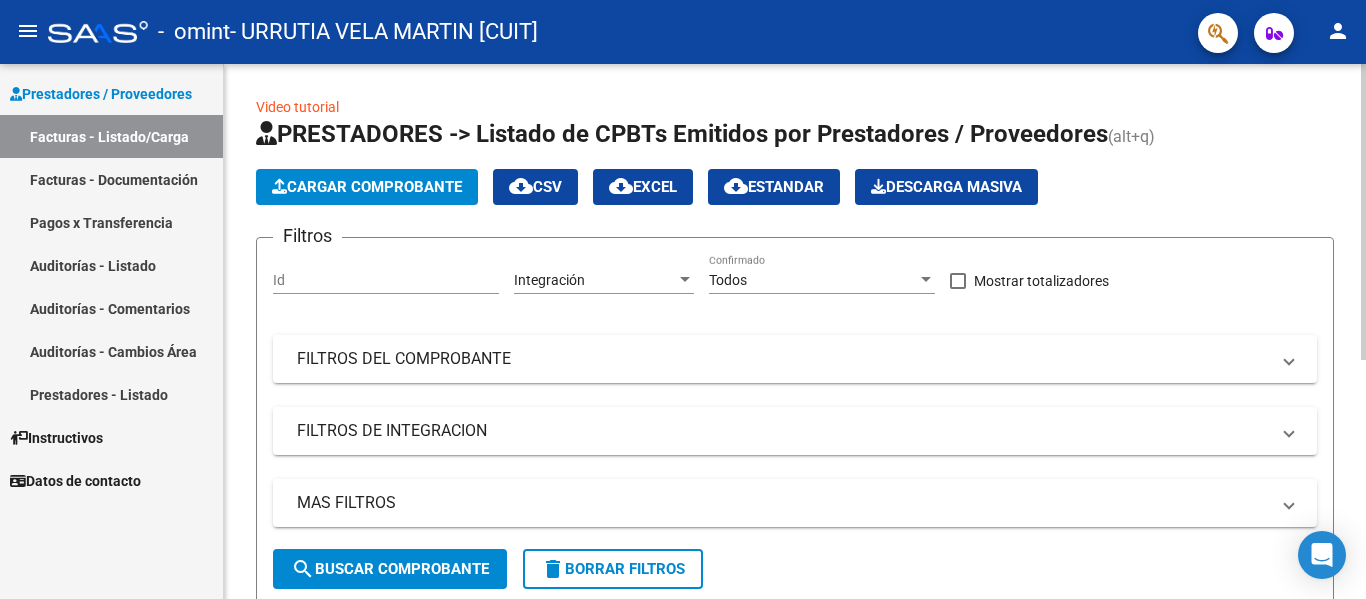 click on "Id" 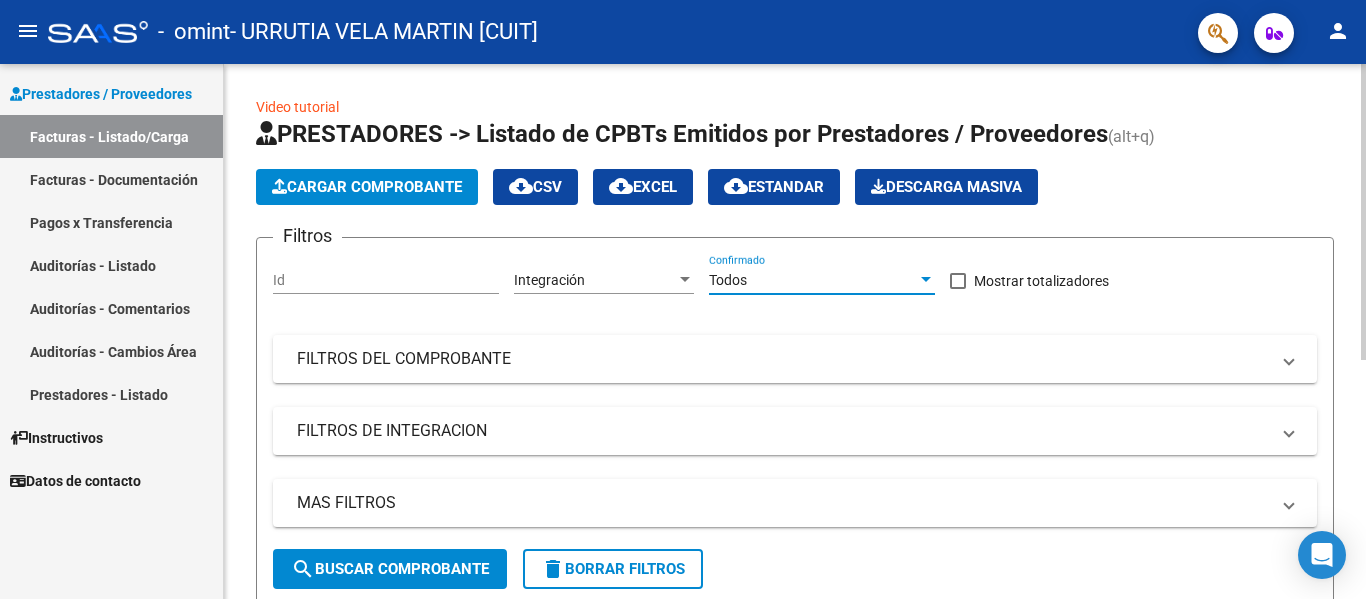 click at bounding box center [926, 280] 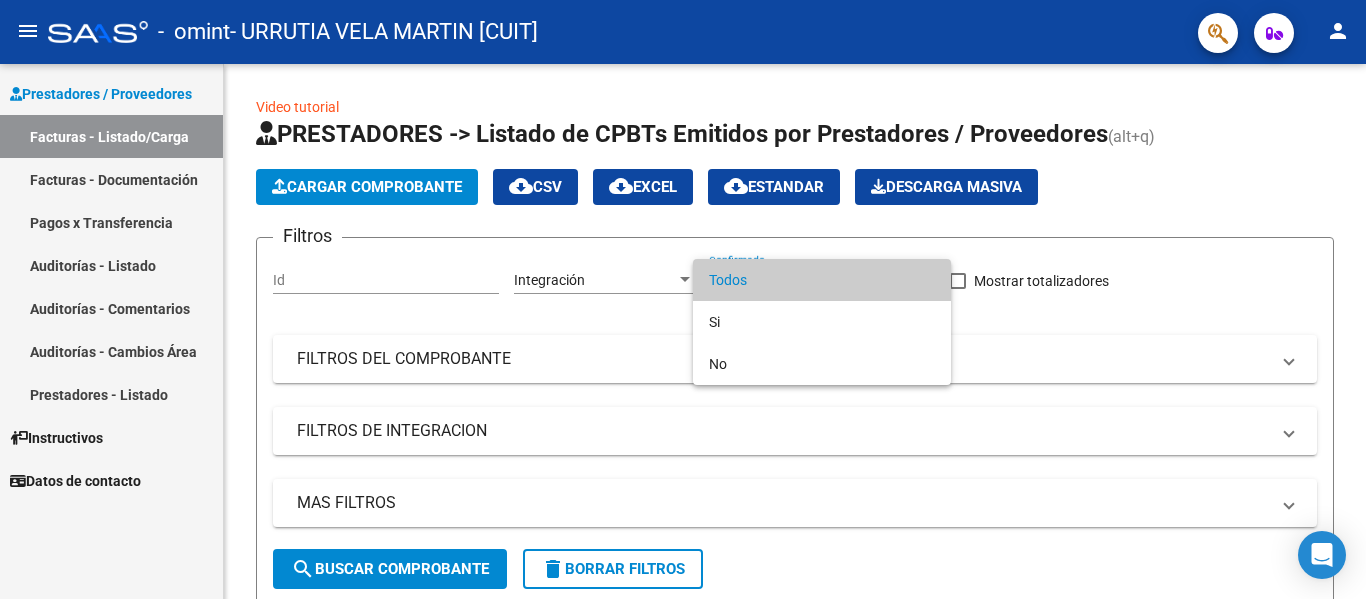 click at bounding box center [683, 299] 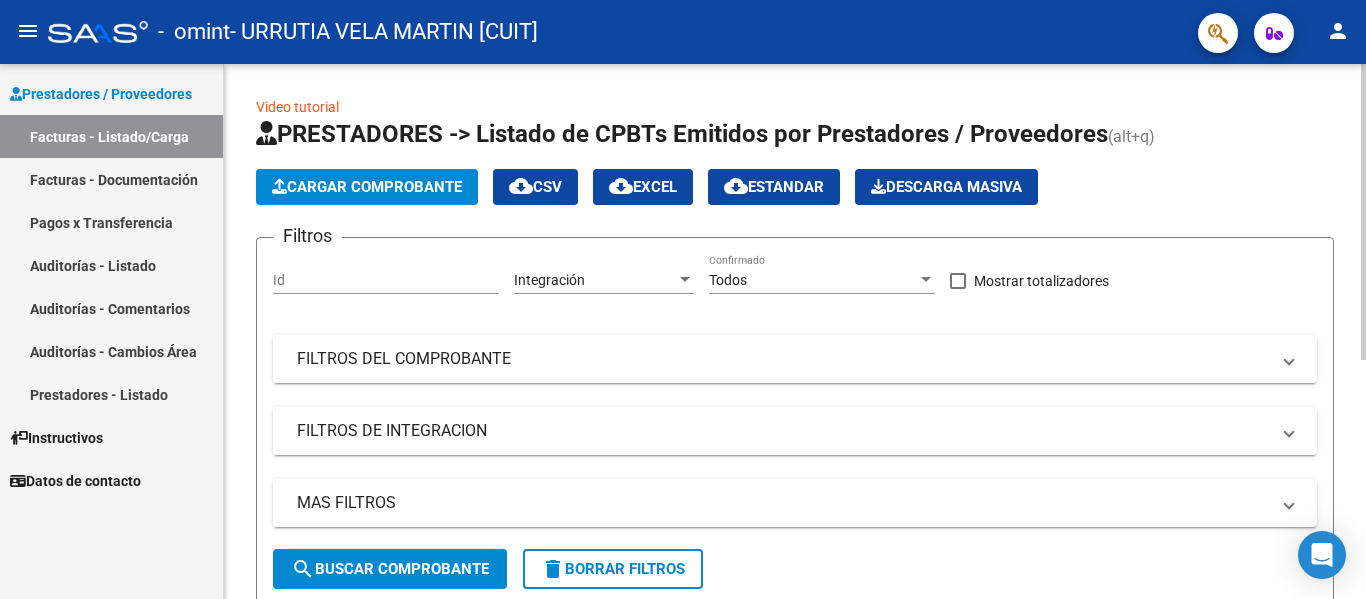 click on "Cargar Comprobante" 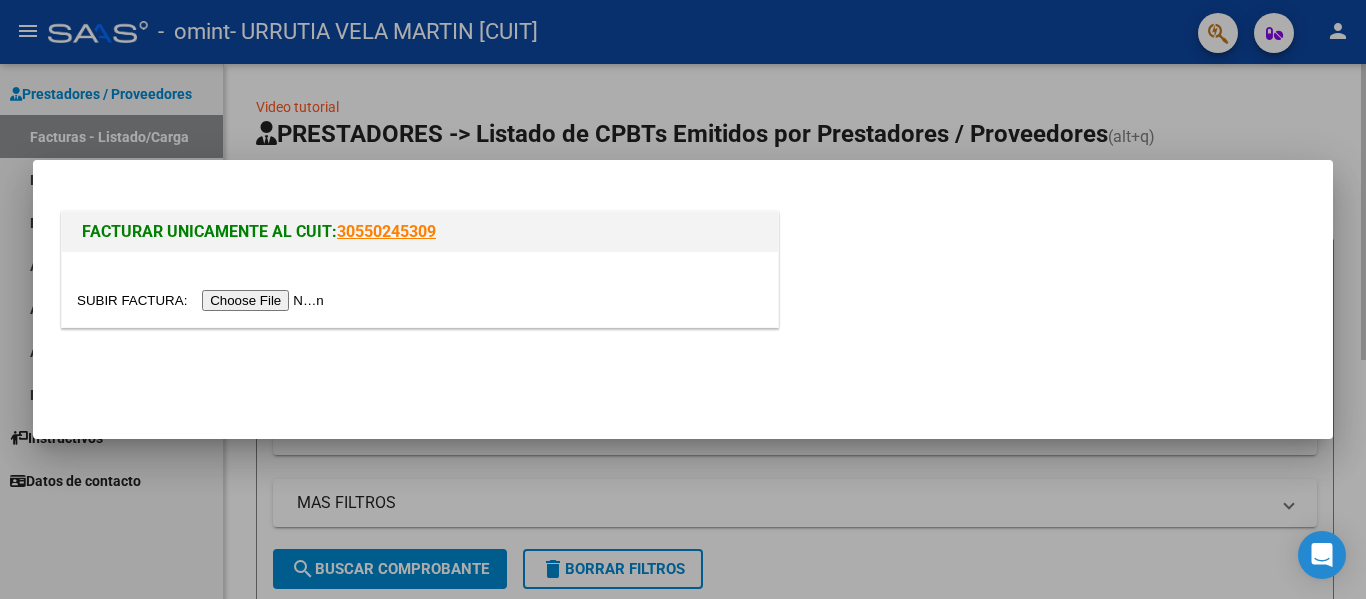 click on "FACTURAR UNICAMENTE AL CUIT:   [CUIT]" at bounding box center [683, 299] 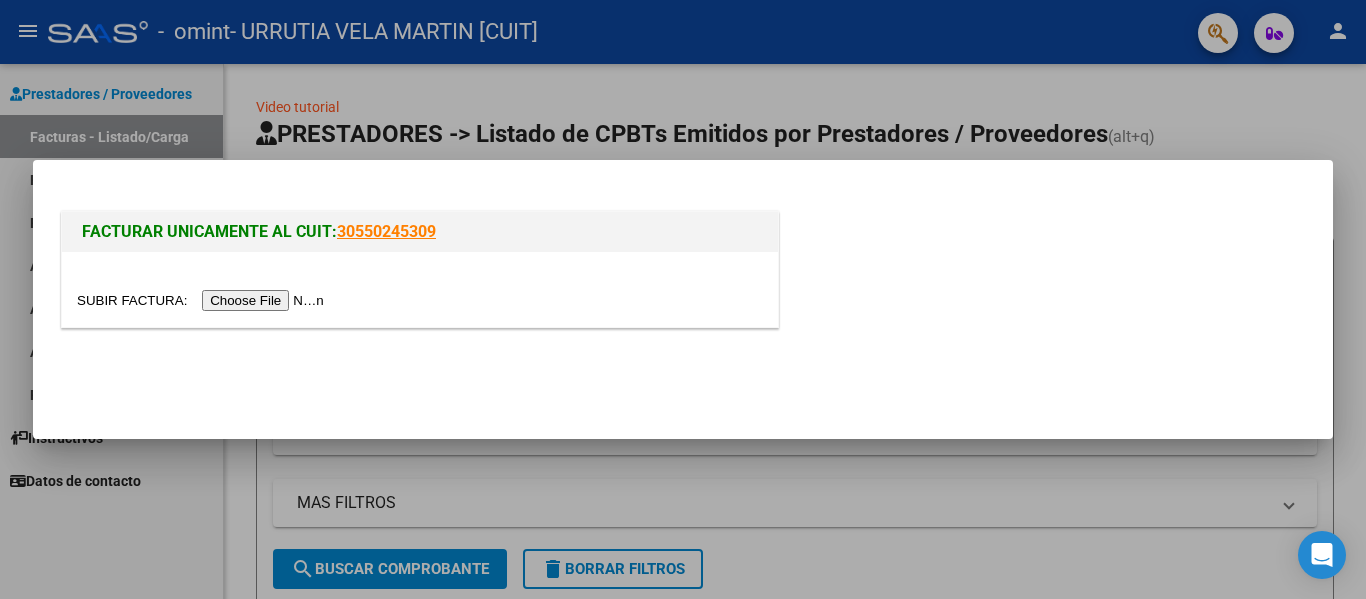 click at bounding box center [203, 300] 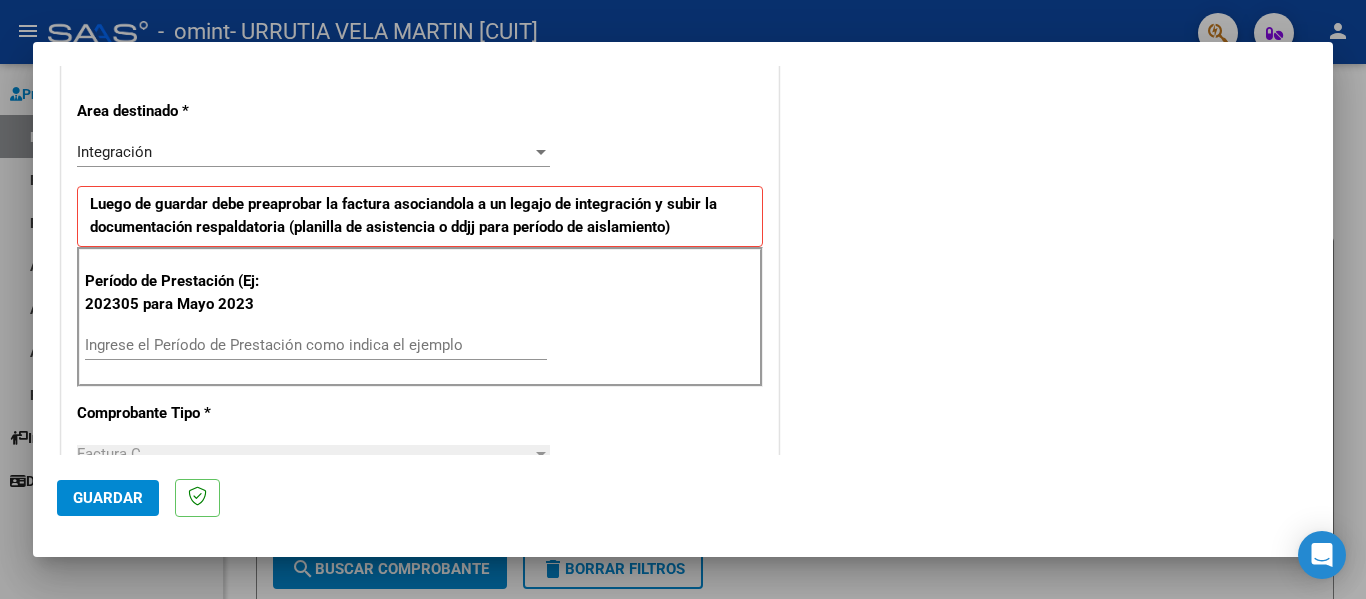 scroll, scrollTop: 405, scrollLeft: 0, axis: vertical 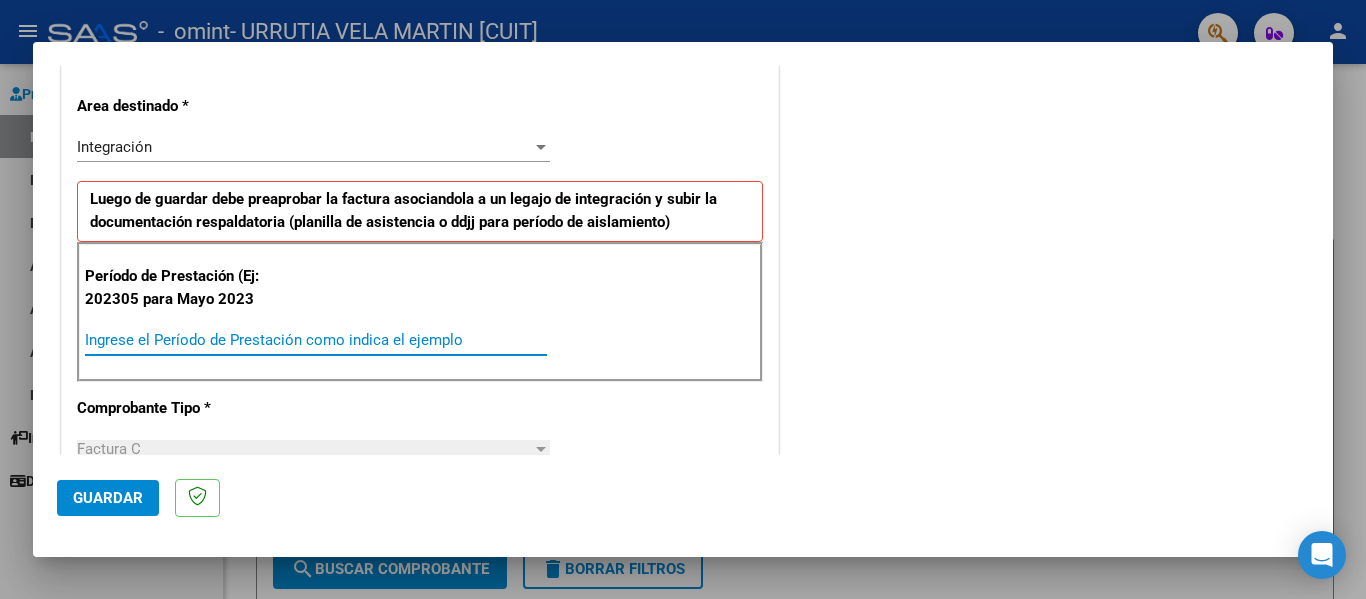 click on "Ingrese el Período de Prestación como indica el ejemplo" at bounding box center [316, 340] 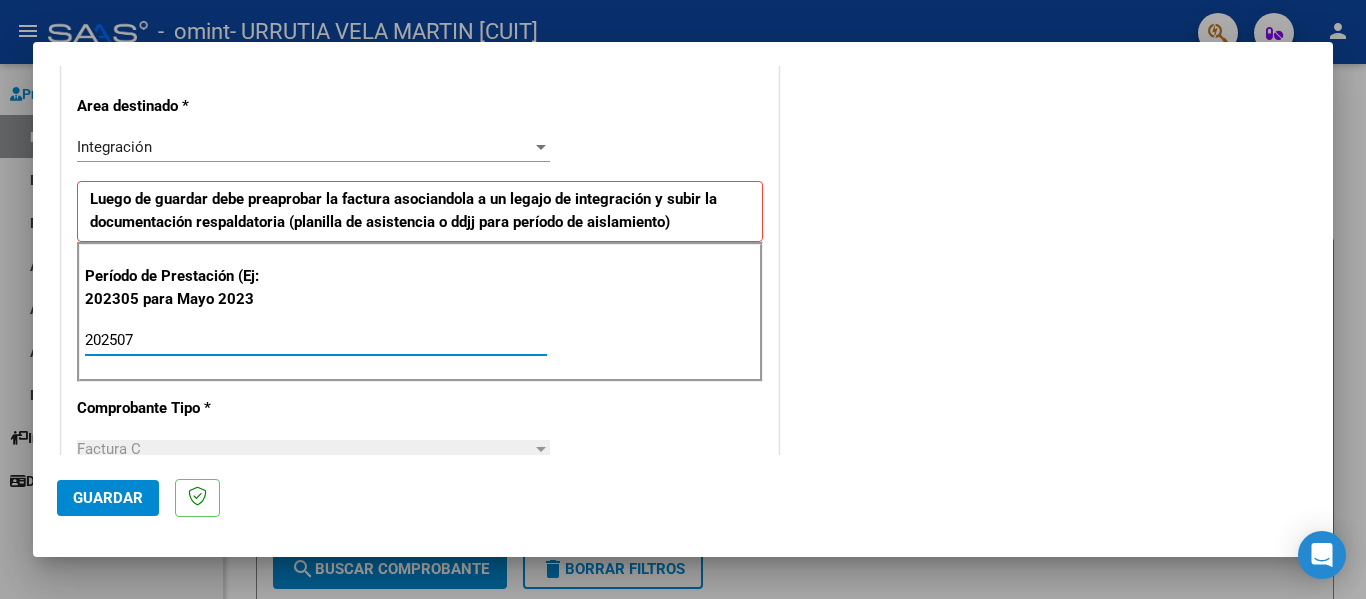 type on "202507" 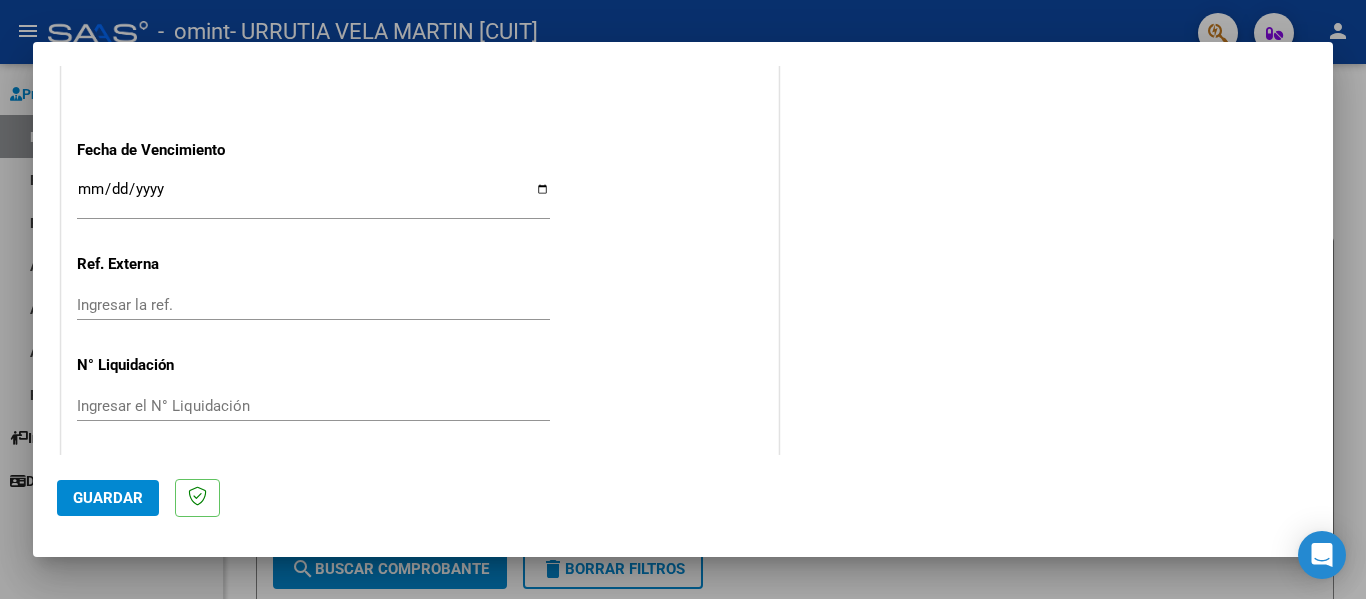 scroll, scrollTop: 1333, scrollLeft: 0, axis: vertical 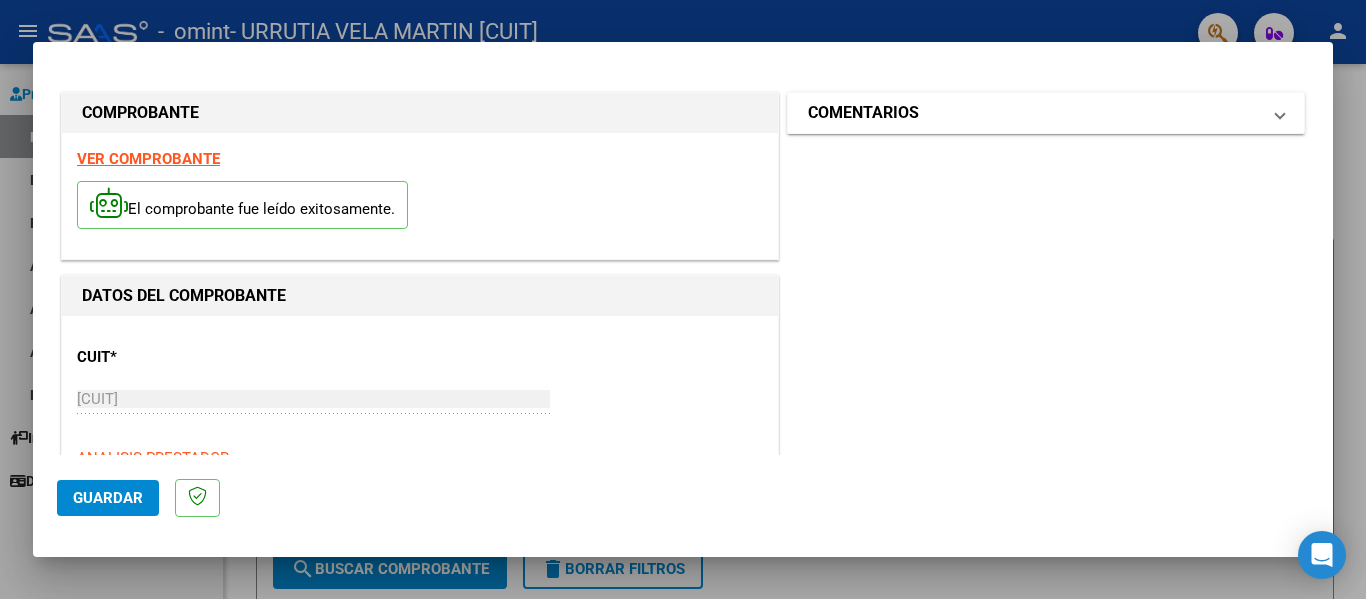 click at bounding box center [1280, 113] 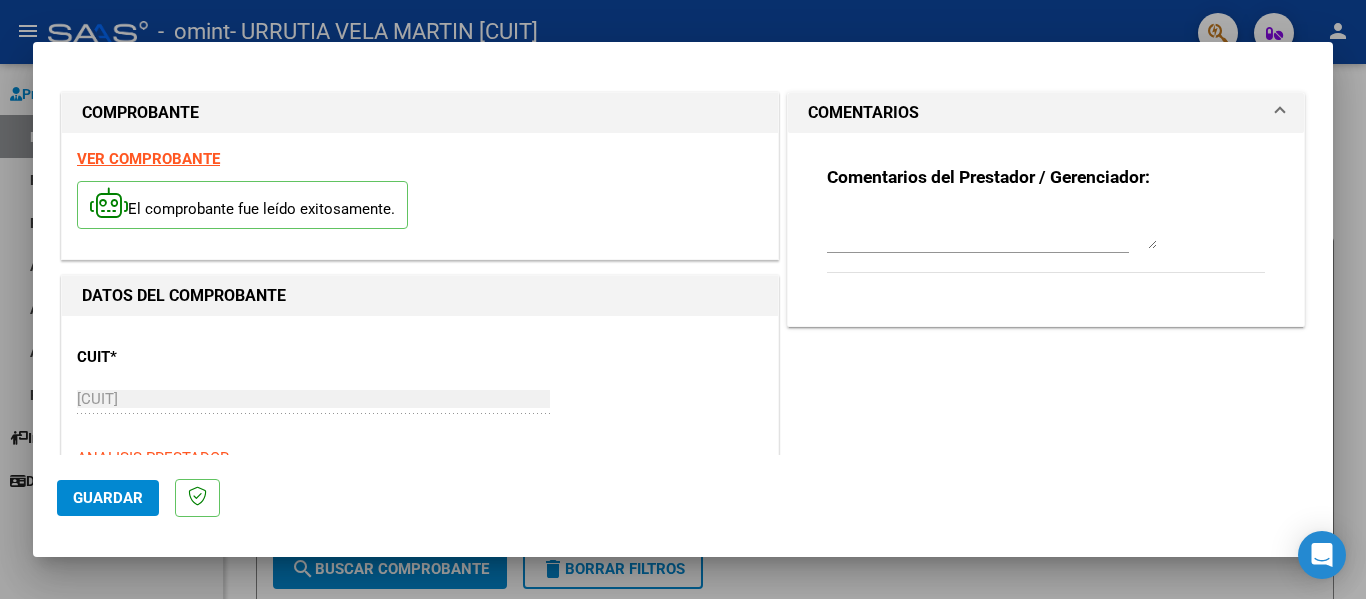 click at bounding box center (1280, 113) 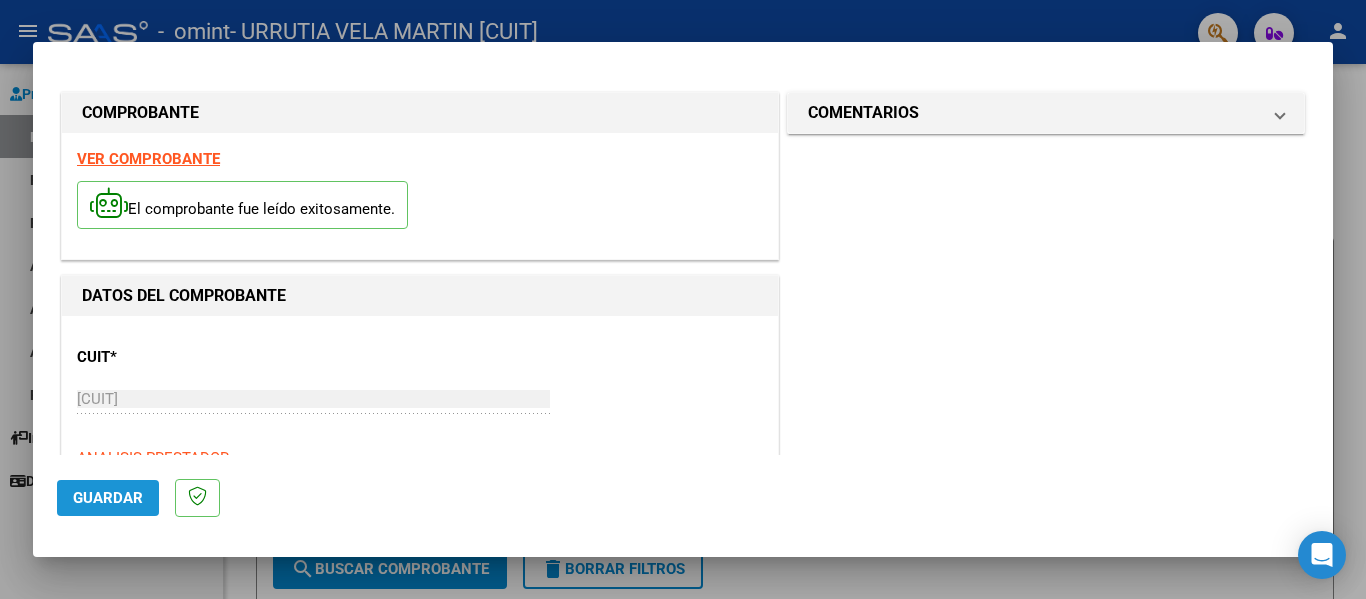 click on "Guardar" 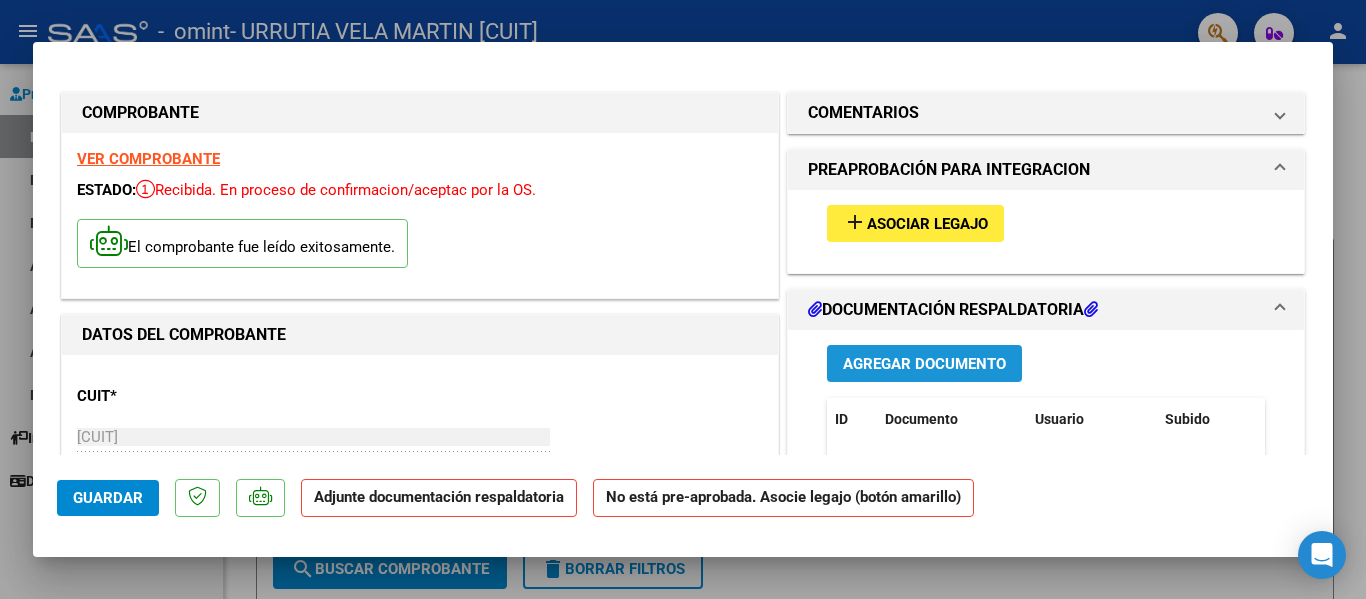 click on "Agregar Documento" at bounding box center (924, 364) 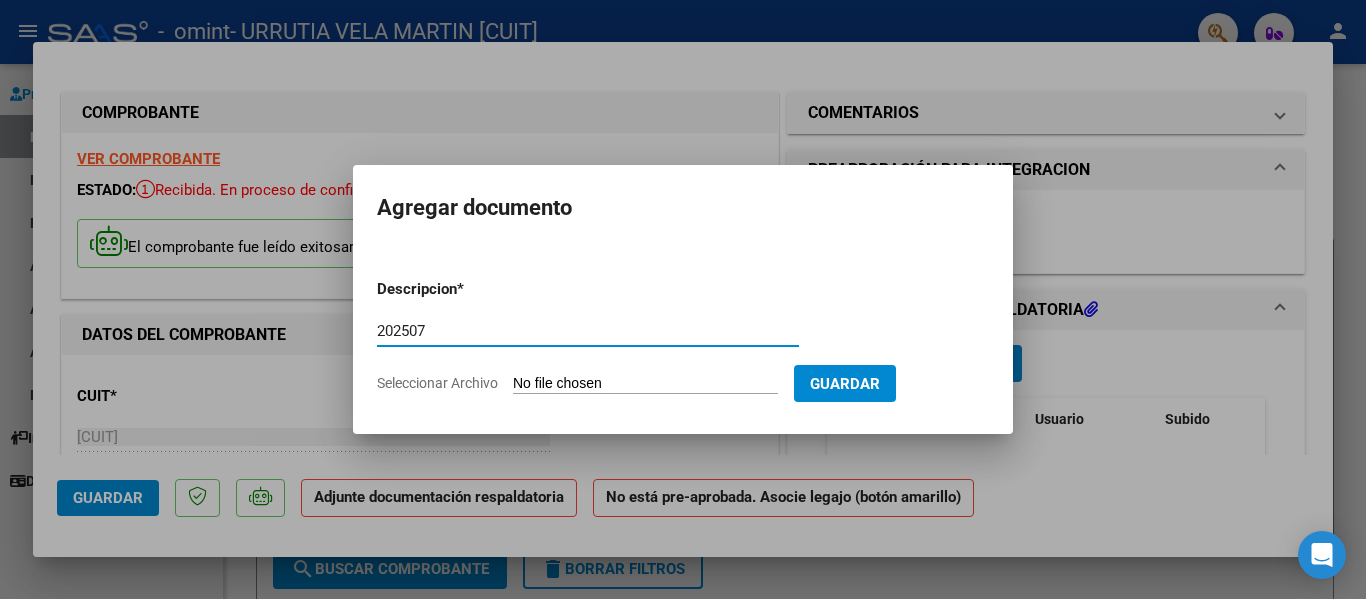 type on "202507" 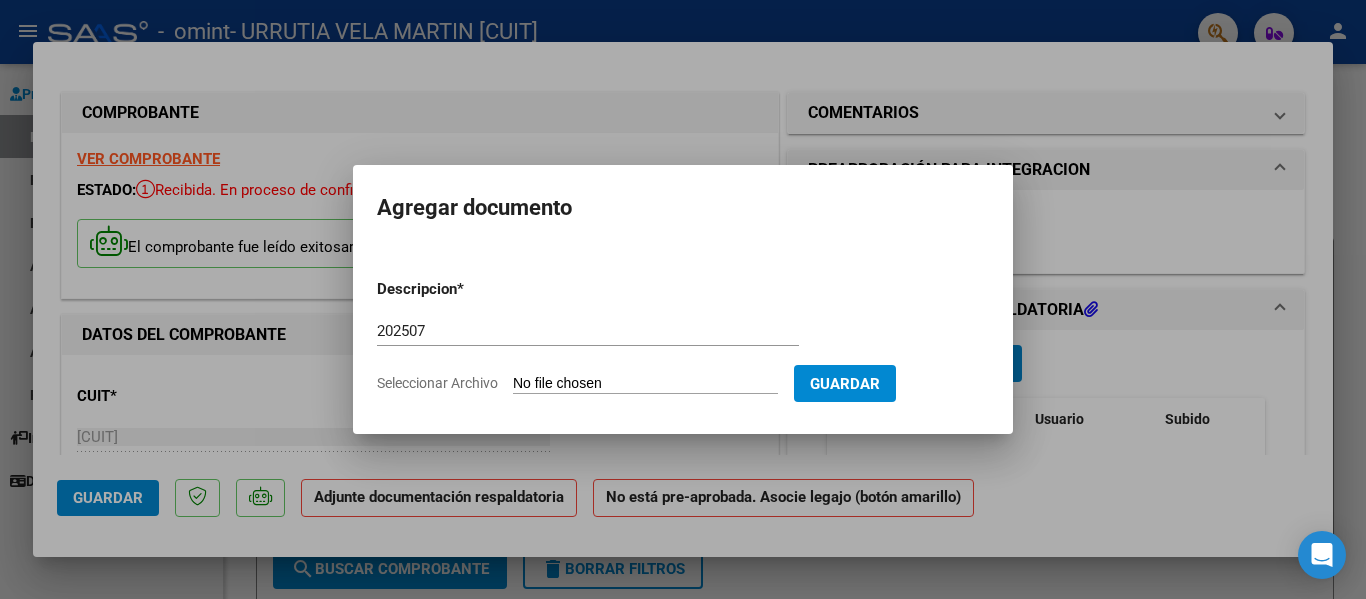 click on "Descripcion  *   202507 Escriba aquí una descripcion  Seleccionar Archivo Guardar" at bounding box center [683, 336] 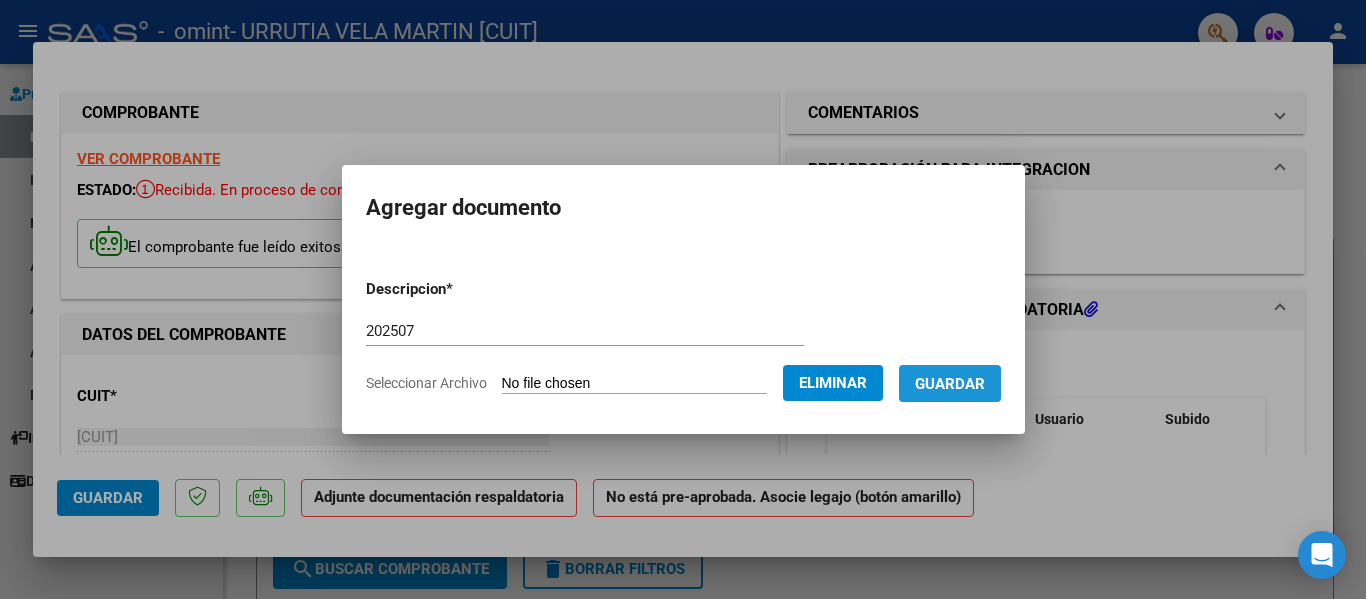 click on "Guardar" at bounding box center [950, 384] 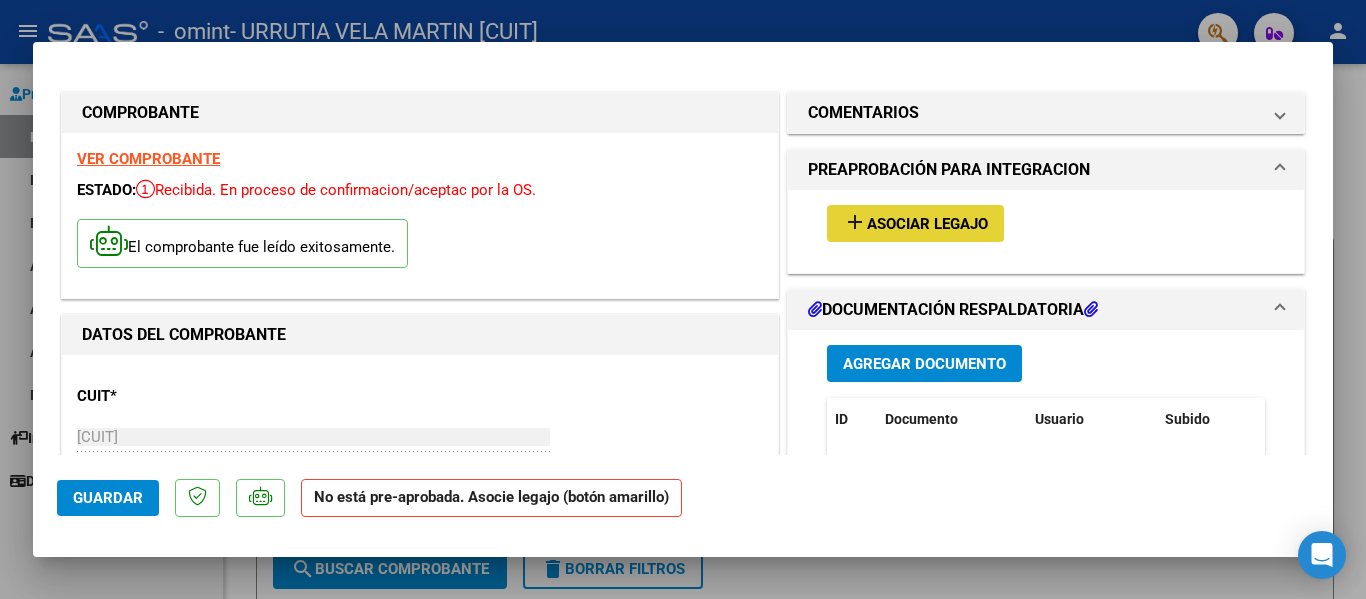 click on "Asociar Legajo" at bounding box center (927, 224) 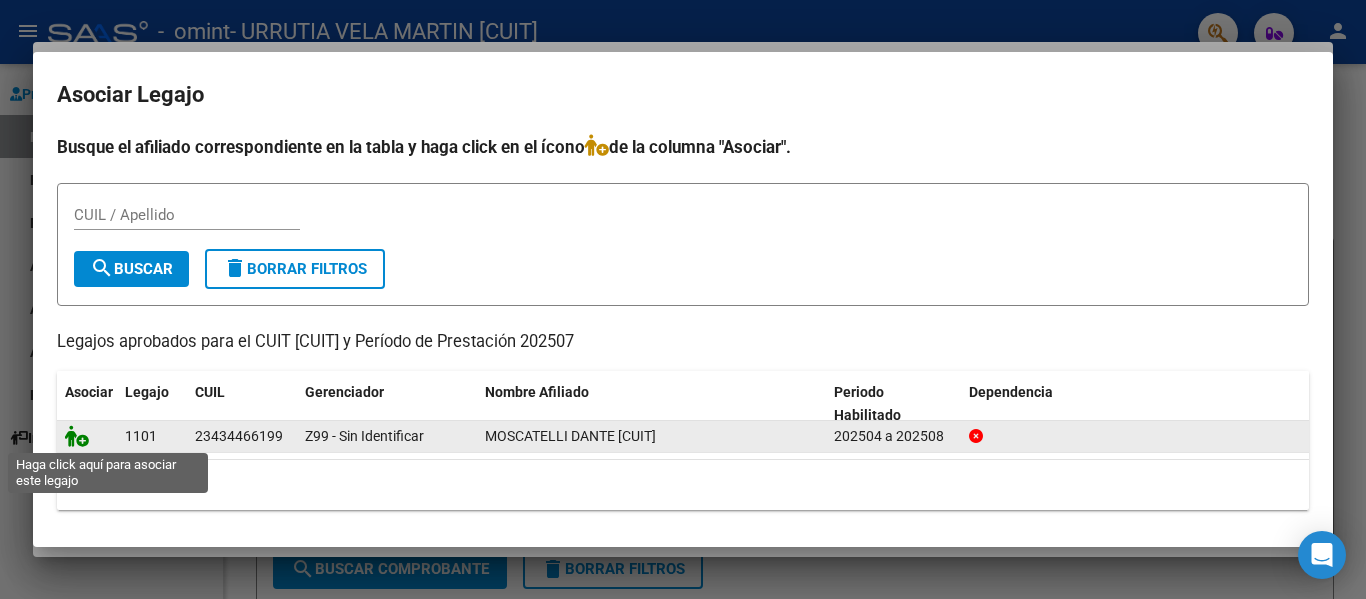click 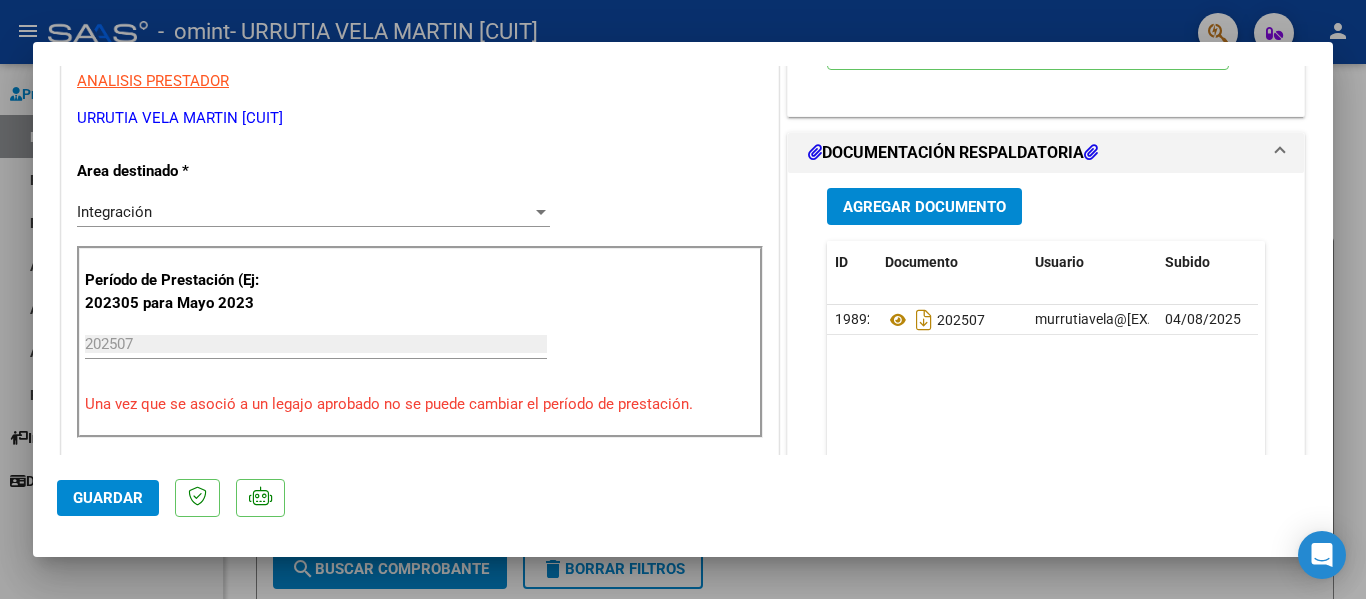 scroll, scrollTop: 411, scrollLeft: 0, axis: vertical 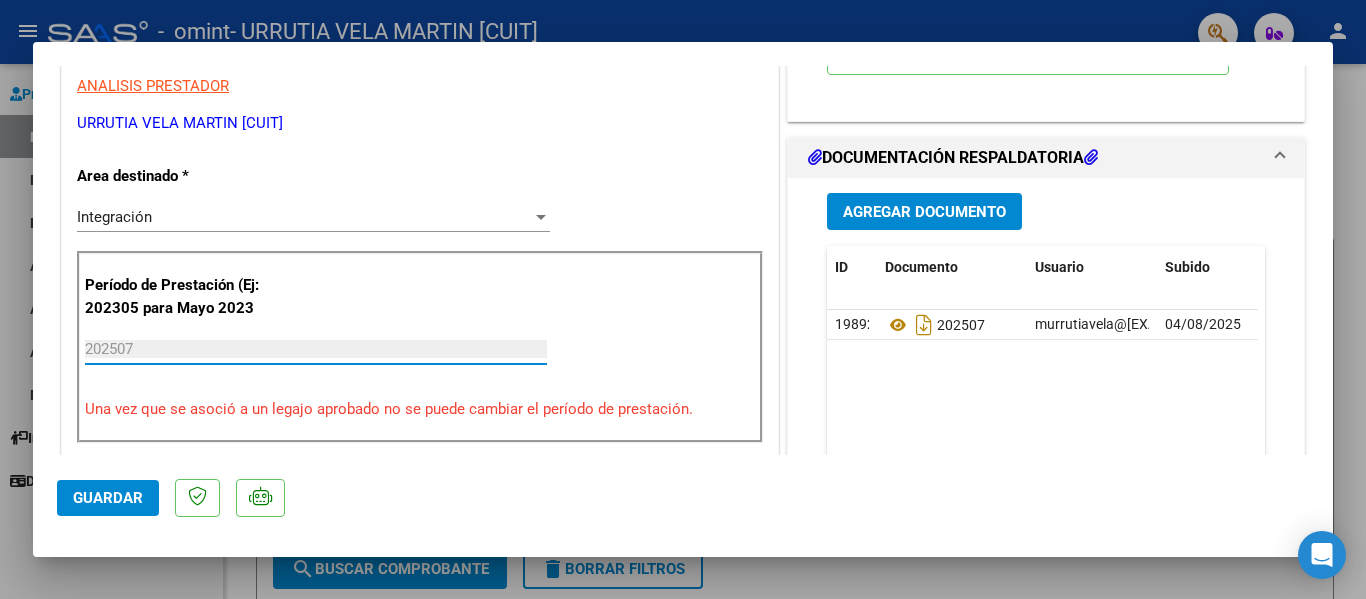 click on "202507" at bounding box center [316, 349] 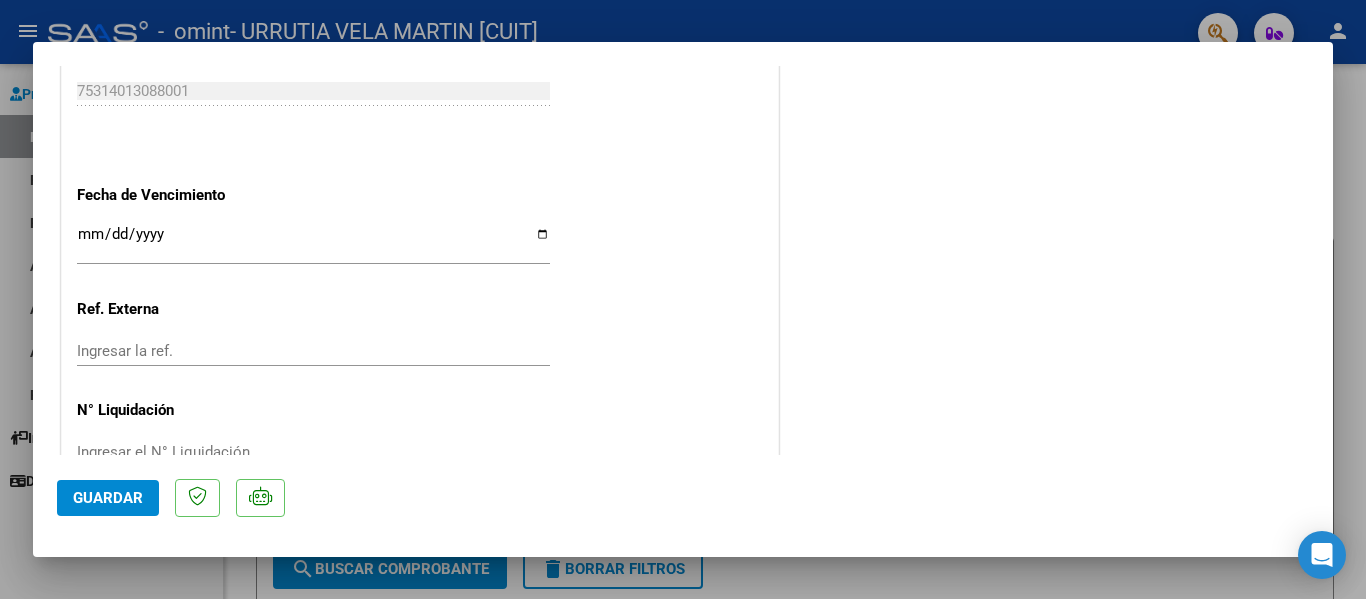 scroll, scrollTop: 1401, scrollLeft: 0, axis: vertical 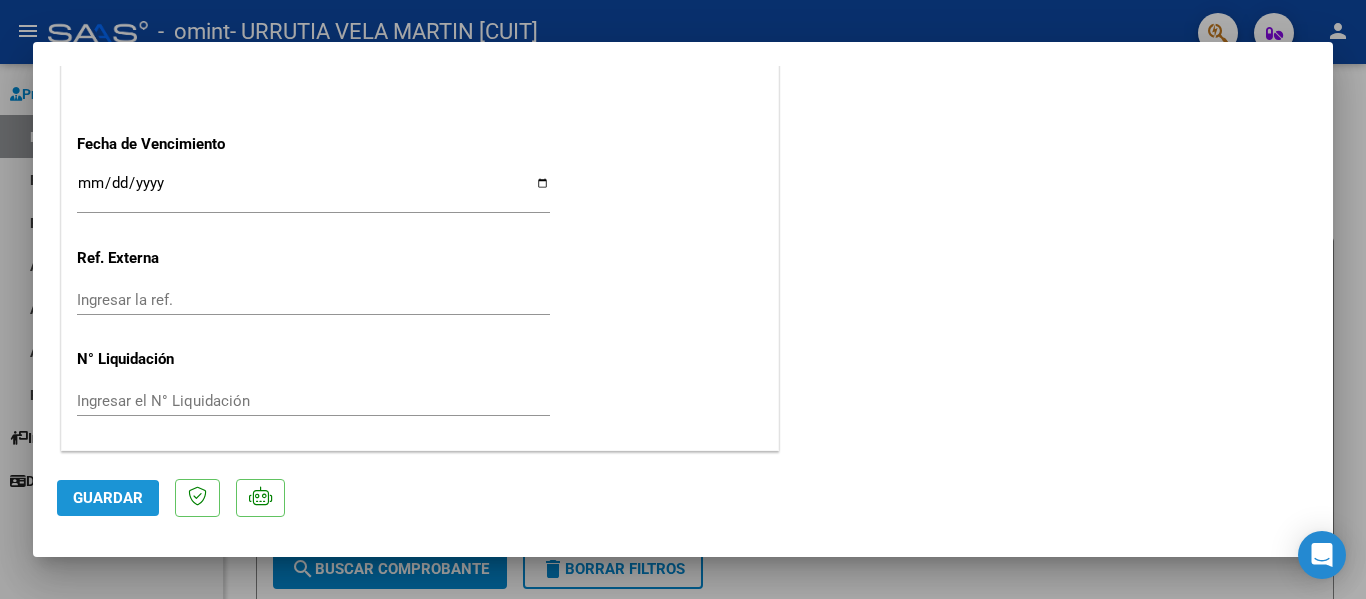 click on "Guardar" 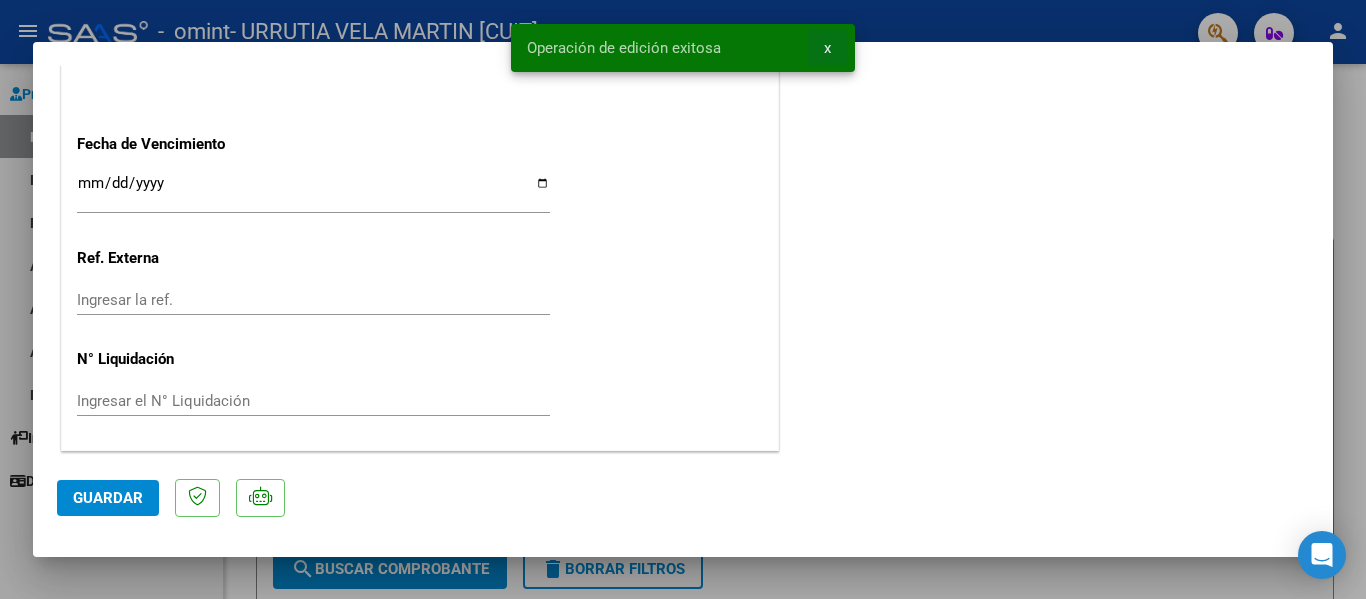 click on "x" at bounding box center (827, 48) 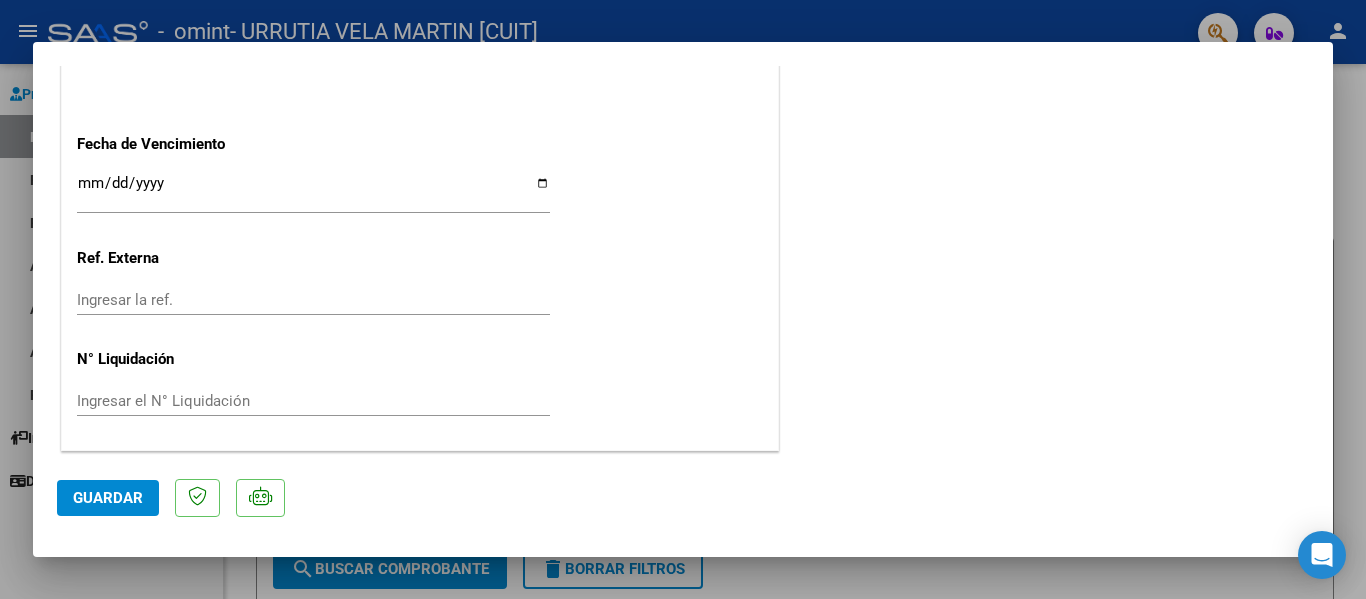 type 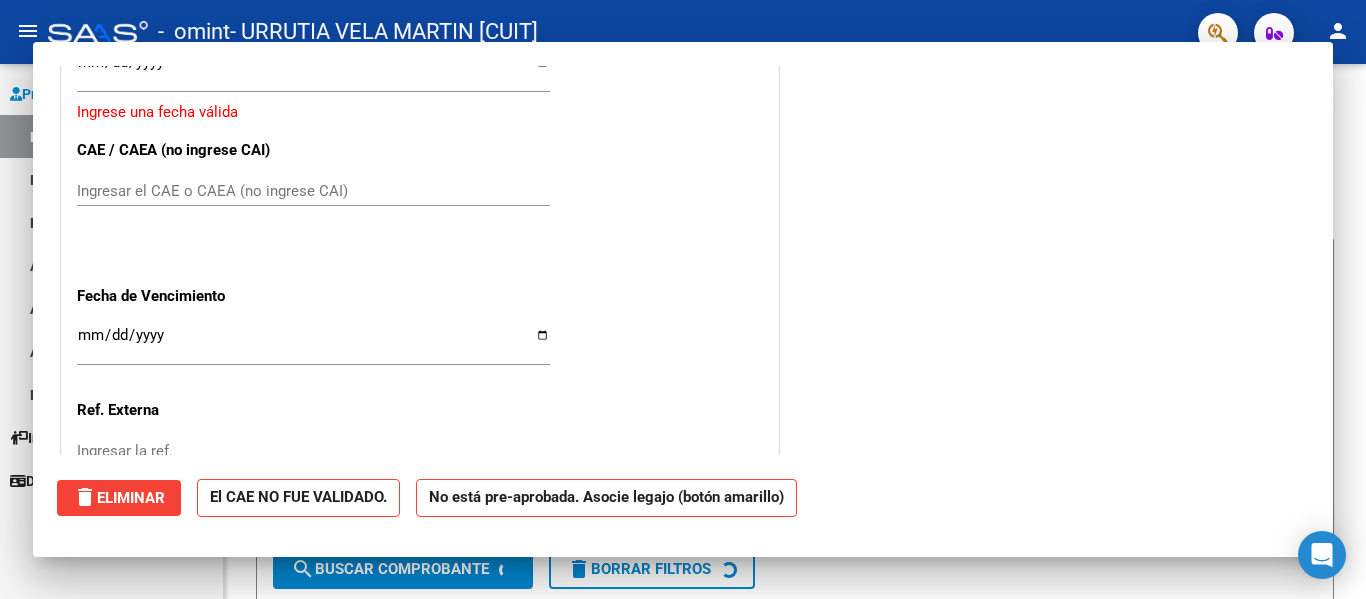 scroll, scrollTop: 0, scrollLeft: 0, axis: both 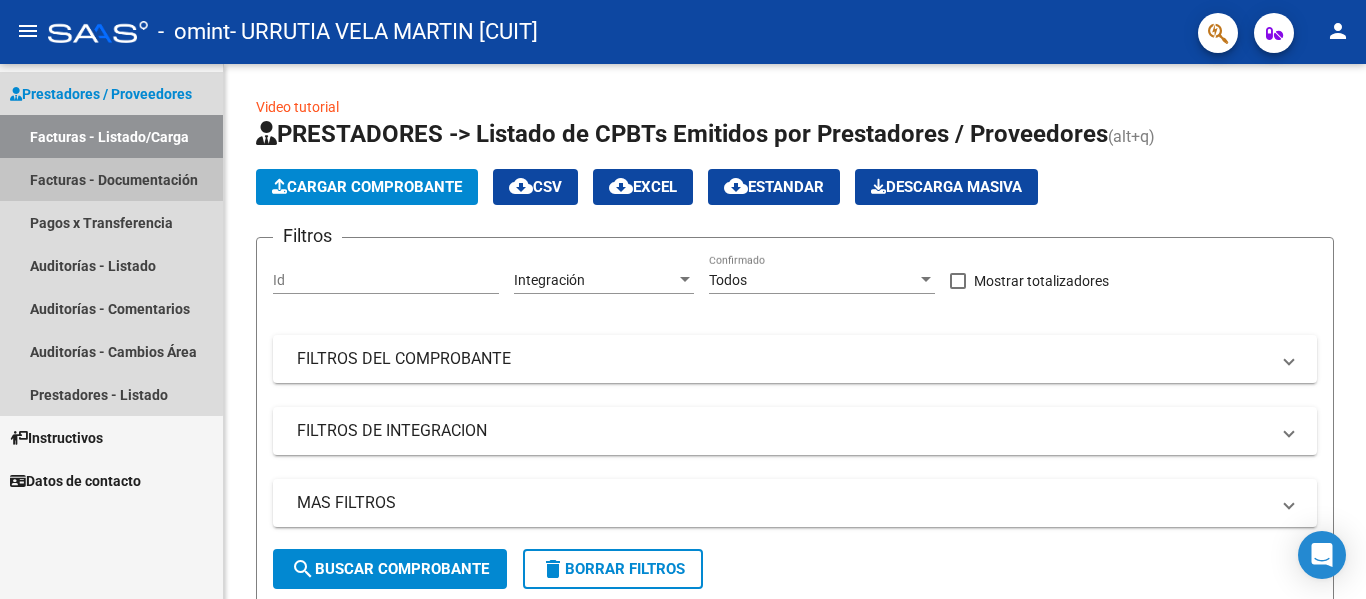 click on "Facturas - Documentación" at bounding box center (111, 179) 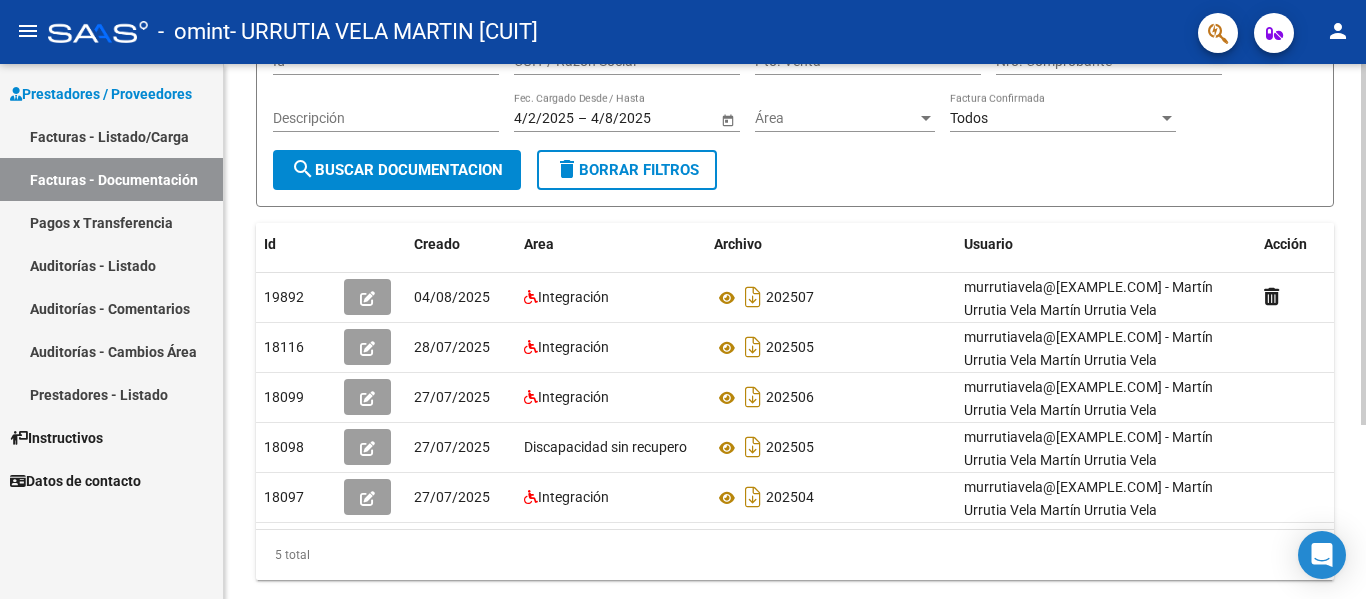 scroll, scrollTop: 258, scrollLeft: 0, axis: vertical 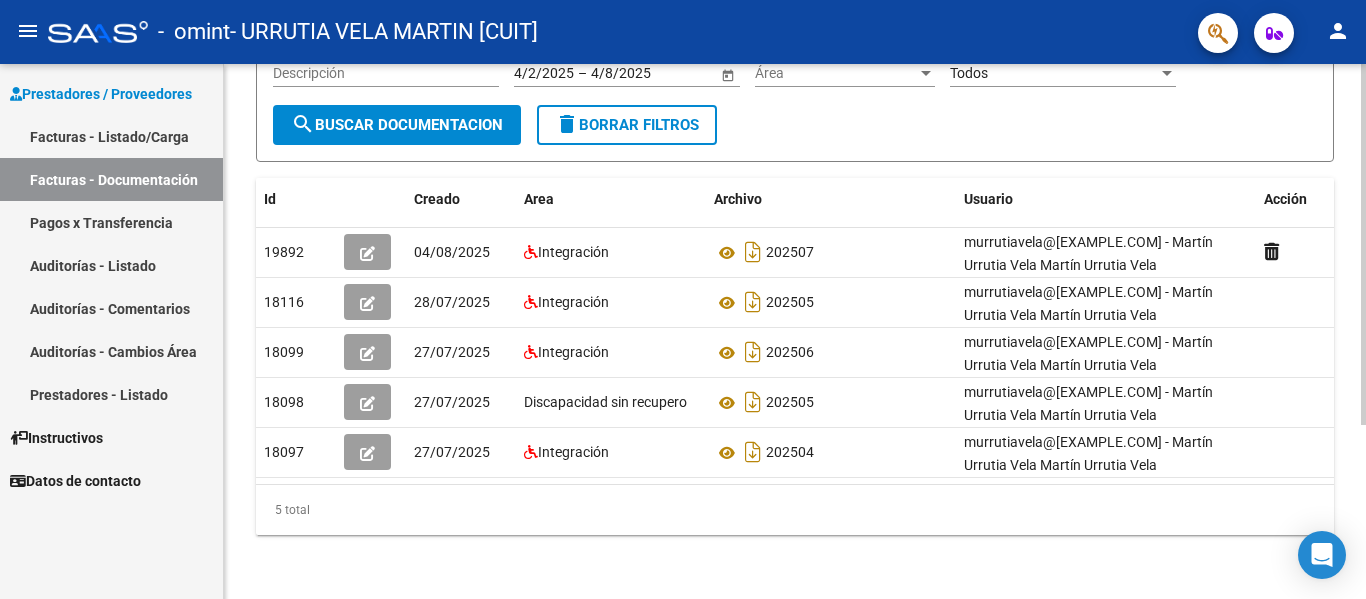 click on "PRESTADORES -> Comprobantes - Documentación Respaldatoria cloud_download  Exportar CSV   Descarga Masiva
Filtros Id CUIT / Razón Social Pto. Venta Nro. Comprobante Descripción 4/2/2025 4/2/2025 – 4/8/2025 4/8/2025 Fec. Cargado Desde / Hasta Área Área Todos Factura Confirmada search  Buscar Documentacion  delete  Borrar Filtros  Id Creado Area Archivo Usuario Acción 19892
04/08/2025 Integración 202507  murrutiavela@[EXAMPLE.COM] - Martín Urrutia Vela Martín Urrutia Vela  18116
28/07/2025 Integración 202505  murrutiavela@[EXAMPLE.COM] - Martín Urrutia Vela Martín Urrutia Vela  18099
27/07/2025 Integración 202506  murrutiavela@[EXAMPLE.COM] - Martín Urrutia Vela Martín Urrutia Vela  18098
27/07/2025 Discapacidad sin recupero 202505  murrutiavela@[EXAMPLE.COM] - Martín Urrutia Vela Martín Urrutia Vela  18097
27/07/2025 Integración 202504  murrutiavela@[EXAMPLE.COM] - Martín Urrutia Vela Martín Urrutia Vela   5 total   1" 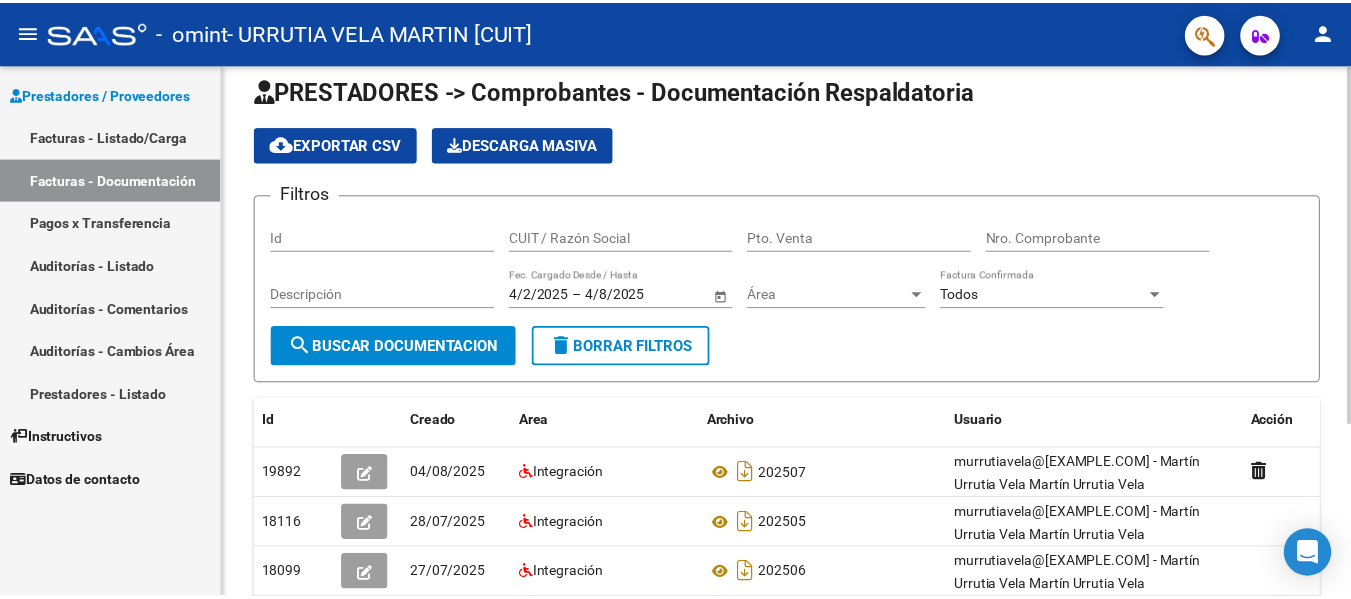scroll, scrollTop: 0, scrollLeft: 0, axis: both 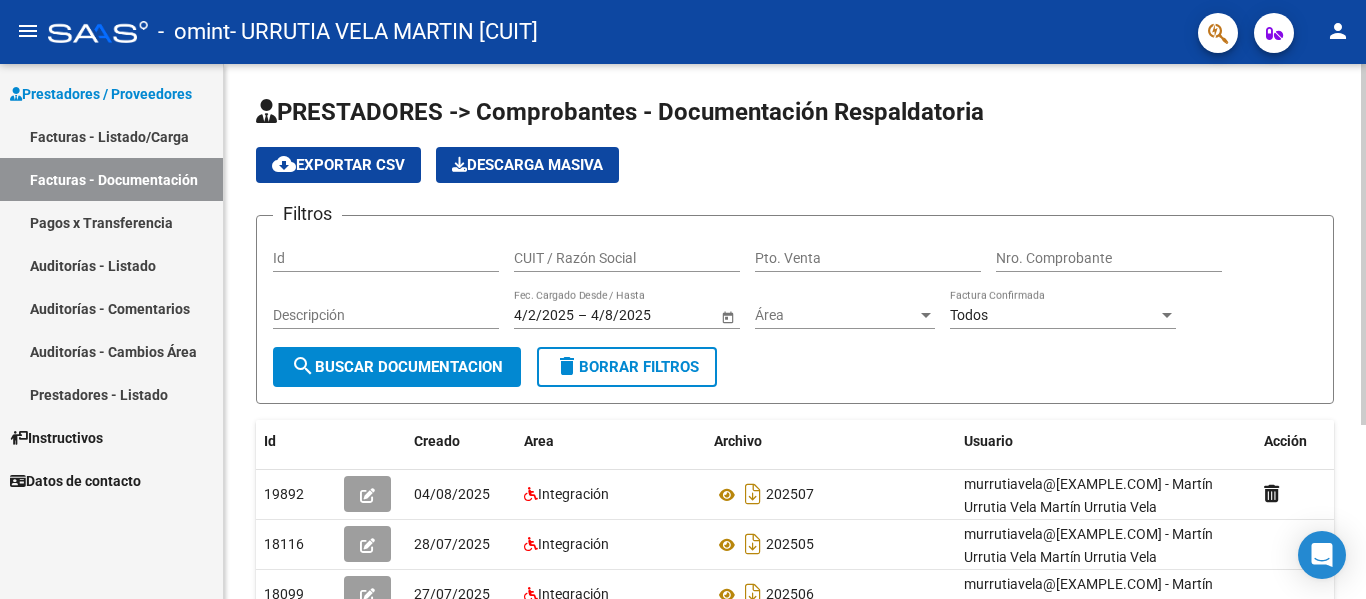 click on "menu -   omint   - URRUTIA VELA MARTIN person    Prestadores / Proveedores Facturas - Listado/Carga Facturas - Documentación Pagos x Transferencia Auditorías - Listado Auditorías - Comentarios Auditorías - Cambios Área Prestadores - Listado    Instructivos    Datos de contacto  PRESTADORES -> Comprobantes - Documentación Respaldatoria cloud_download  Exportar CSV   Descarga Masiva
Filtros Id CUIT / Razón Social Pto. Venta Nro. Comprobante Descripción 4/2/2025 4/2/2025 – 4/8/2025 4/8/2025 Fec. Cargado Desde / Hasta Área Área Todos Factura Confirmada search  Buscar Documentacion  delete  Borrar Filtros  Id Creado Area Archivo Usuario Acción 19892
04/08/2025 Integración 202507  murrutiavela@[EXAMPLE.COM] - Martín Urrutia Vela Martín Urrutia Vela  18116
28/07/2025 Integración 202505  murrutiavela@[EXAMPLE.COM] - Martín Urrutia Vela Martín Urrutia Vela  18099
27/07/2025 Integración 202506  murrutiavela@[EXAMPLE.COM] - Martín Urrutia Vela Martín Urrutia Vela  18098
27/07/2025 Discapacidad sin recupero 202505  murrutiavela@[EXAMPLE.COM] - Martín Urrutia Vela Martín Urrutia Vela  18097
27/07/2025 Integración 202504  murrutiavela@[EXAMPLE.COM] - Martín Urrutia Vela Martín Urrutia Vela   5 total   1" 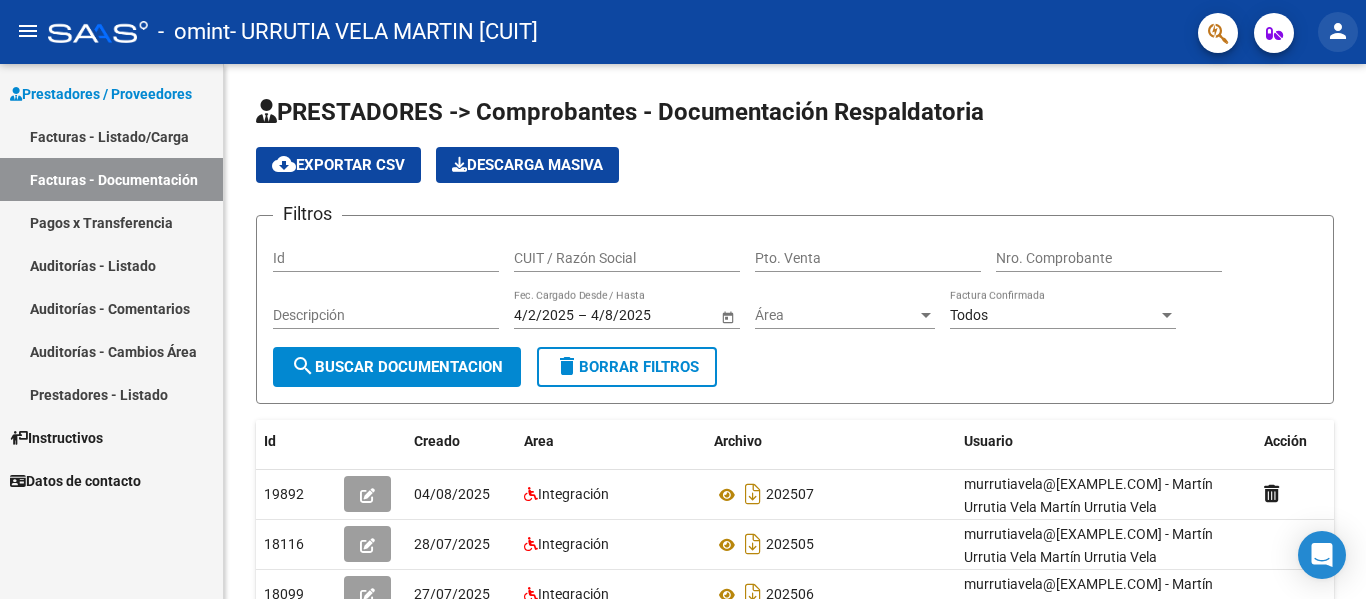 click on "person" 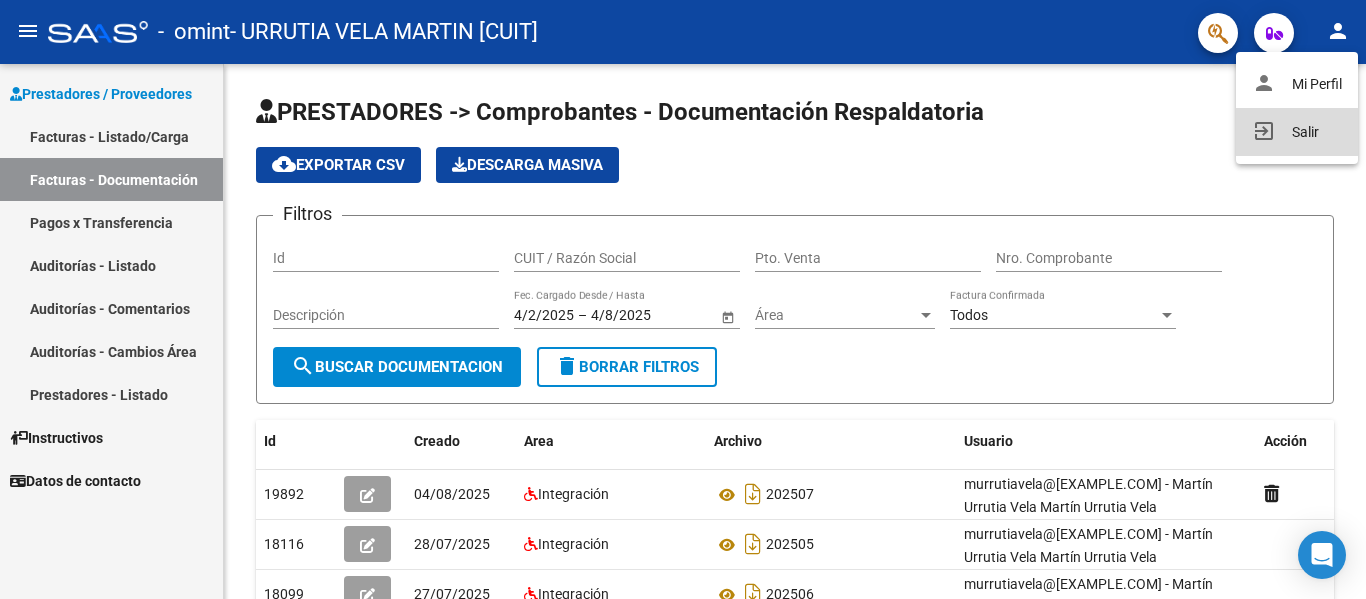click on "exit_to_app  Salir" at bounding box center [1297, 132] 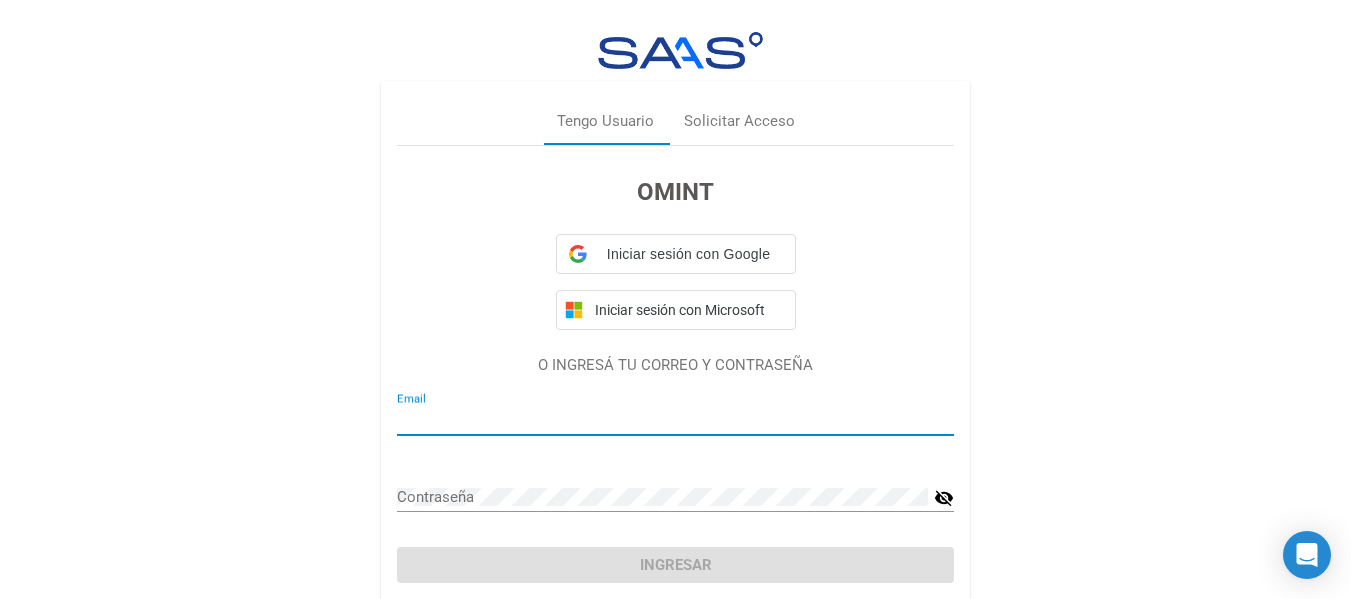 type on "murrutiavela@[EXAMPLE.COM]" 